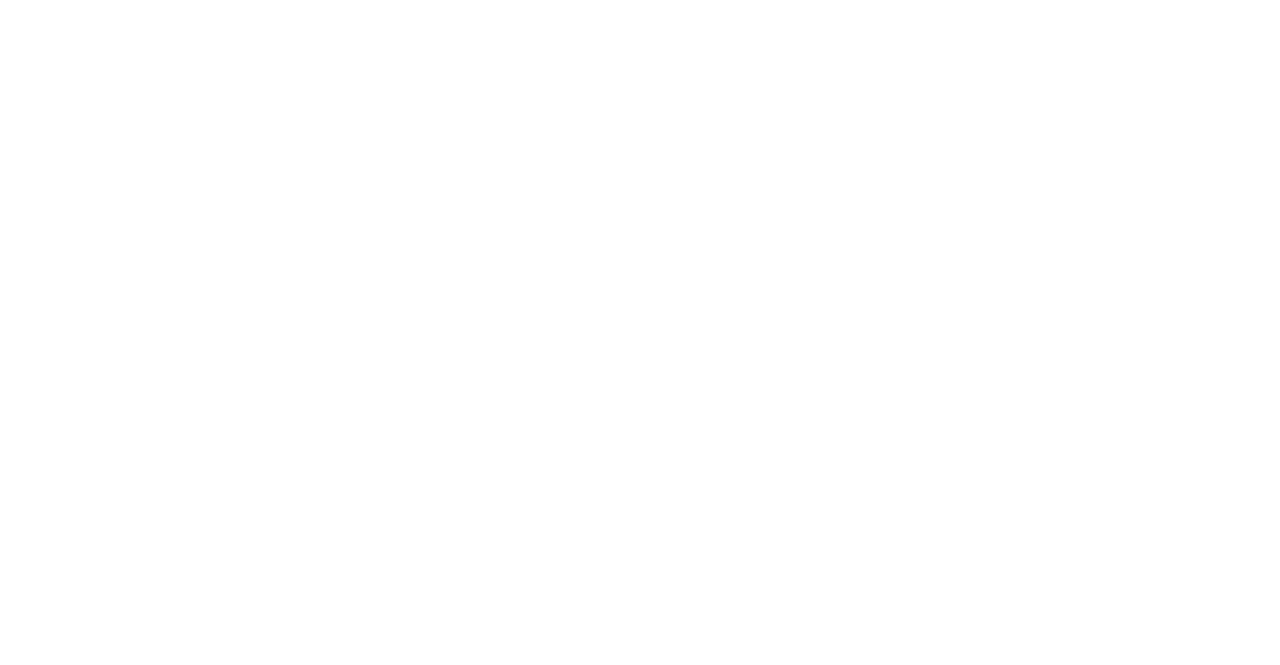 scroll, scrollTop: 0, scrollLeft: 0, axis: both 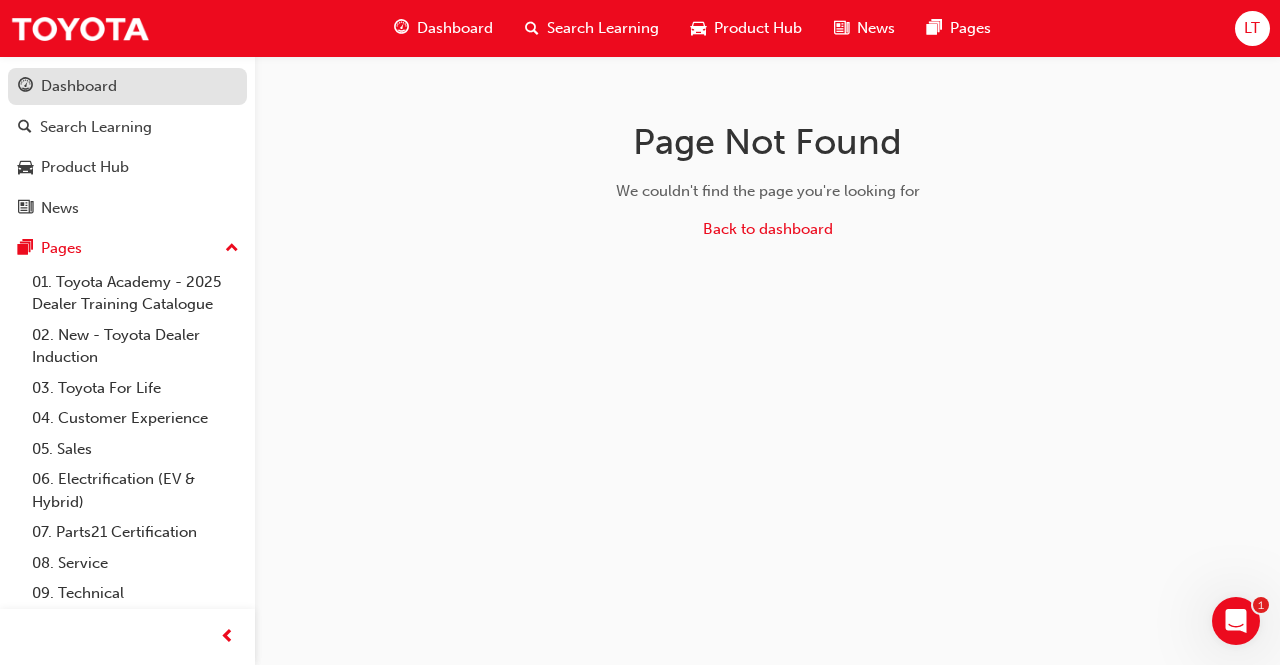 click on "Dashboard" at bounding box center (127, 86) 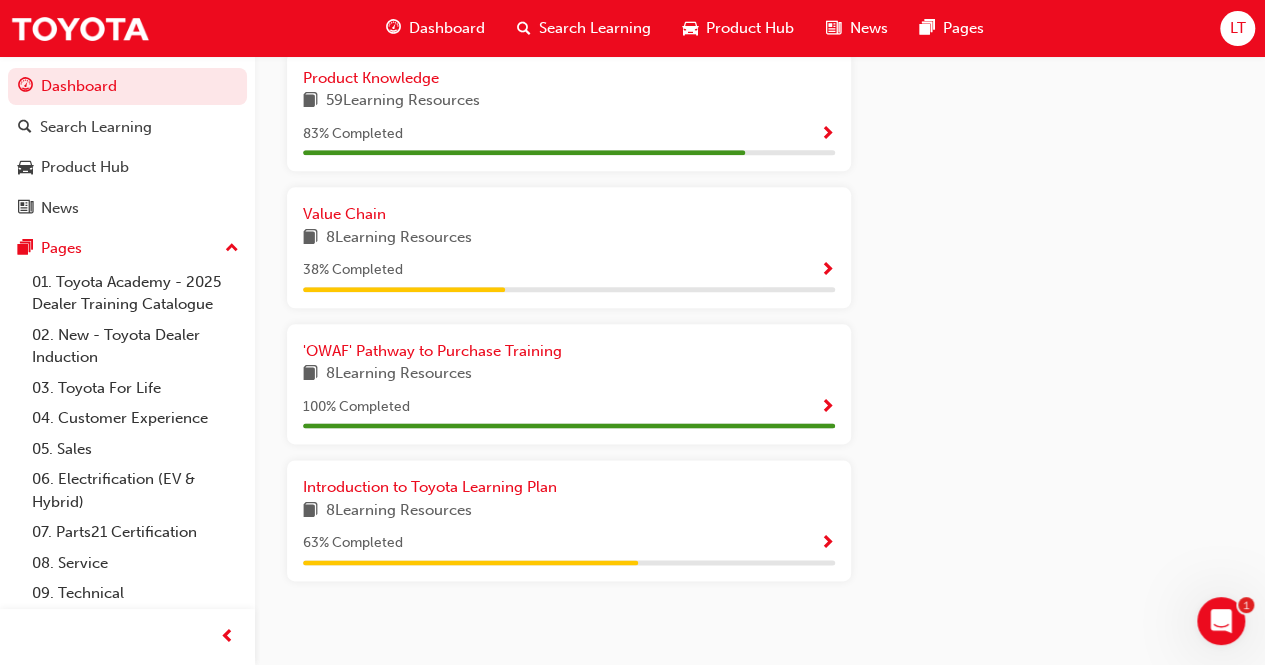 scroll, scrollTop: 1064, scrollLeft: 0, axis: vertical 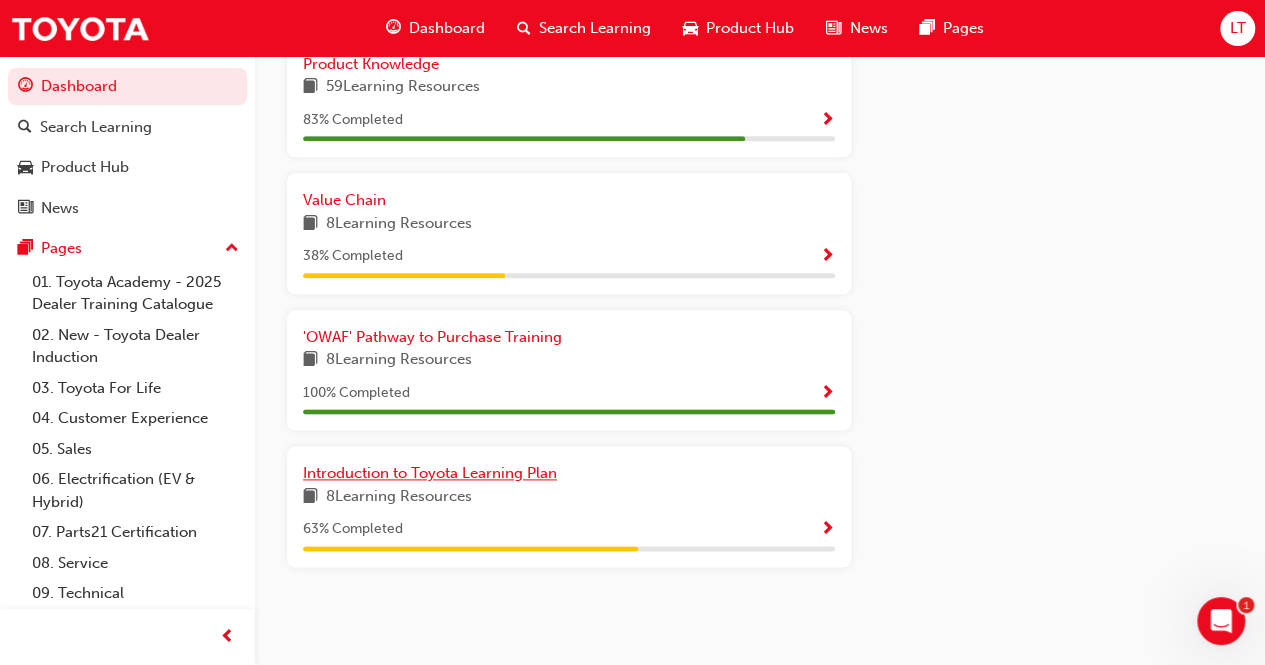 click on "Introduction to Toyota Learning Plan" at bounding box center (430, 473) 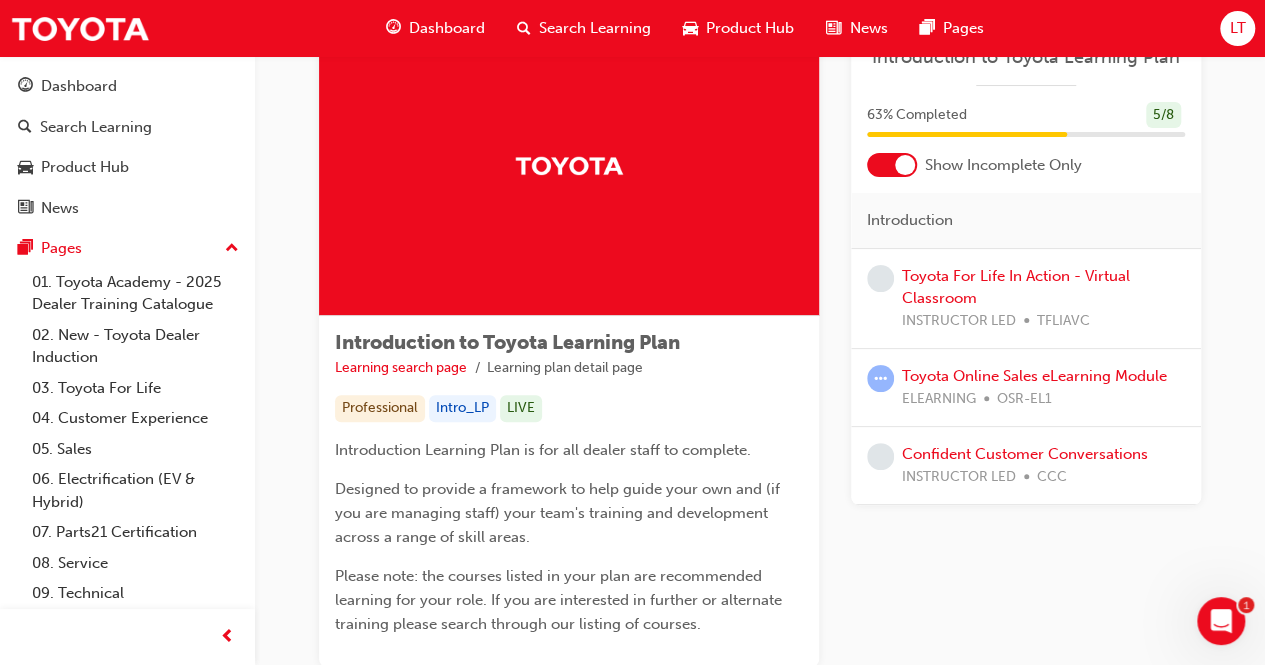 scroll, scrollTop: 0, scrollLeft: 0, axis: both 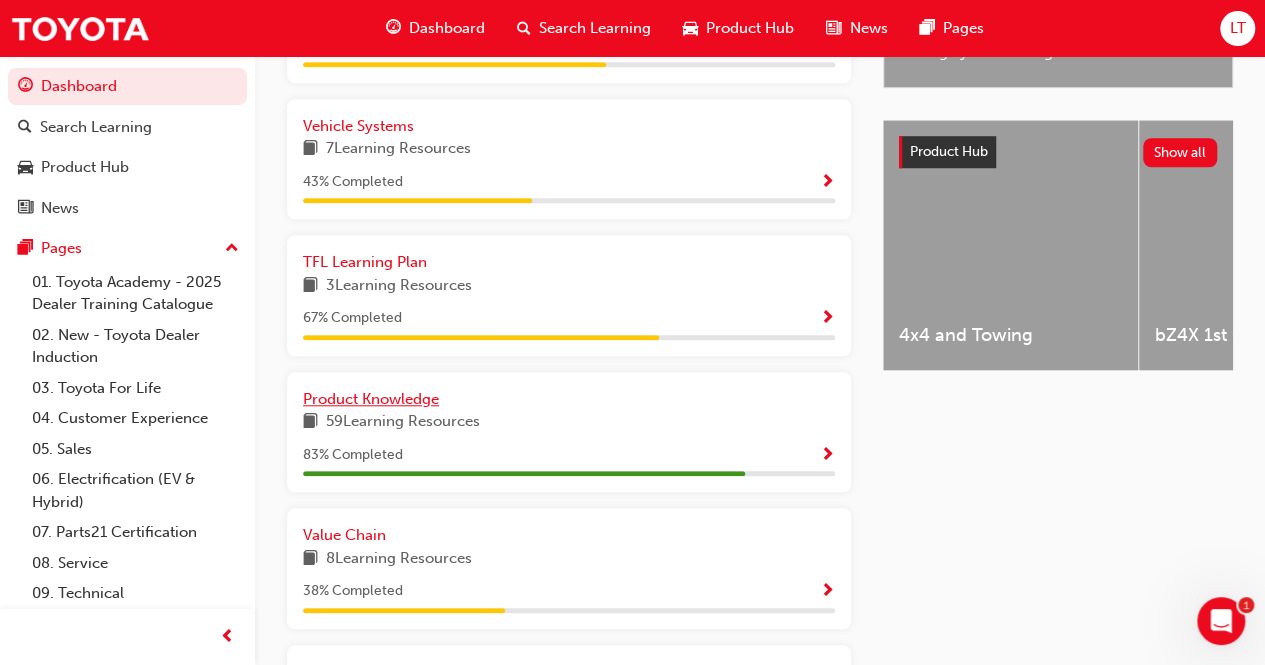 click on "Product Knowledge" at bounding box center (371, 399) 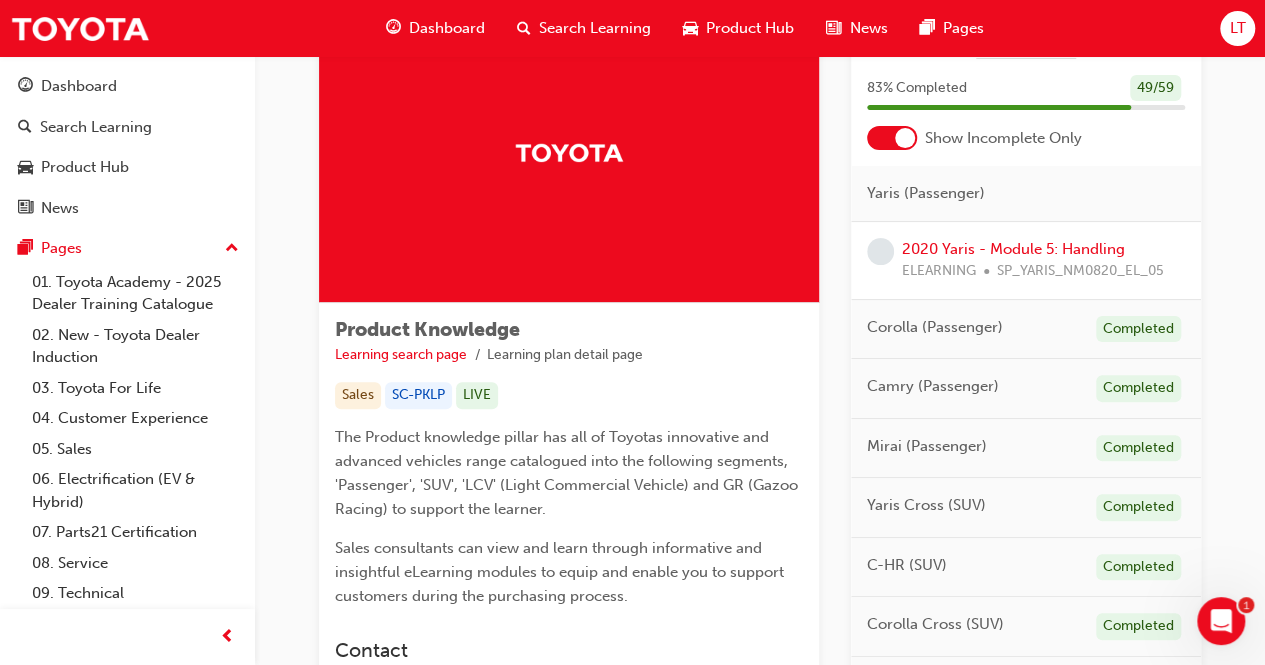 scroll, scrollTop: 100, scrollLeft: 0, axis: vertical 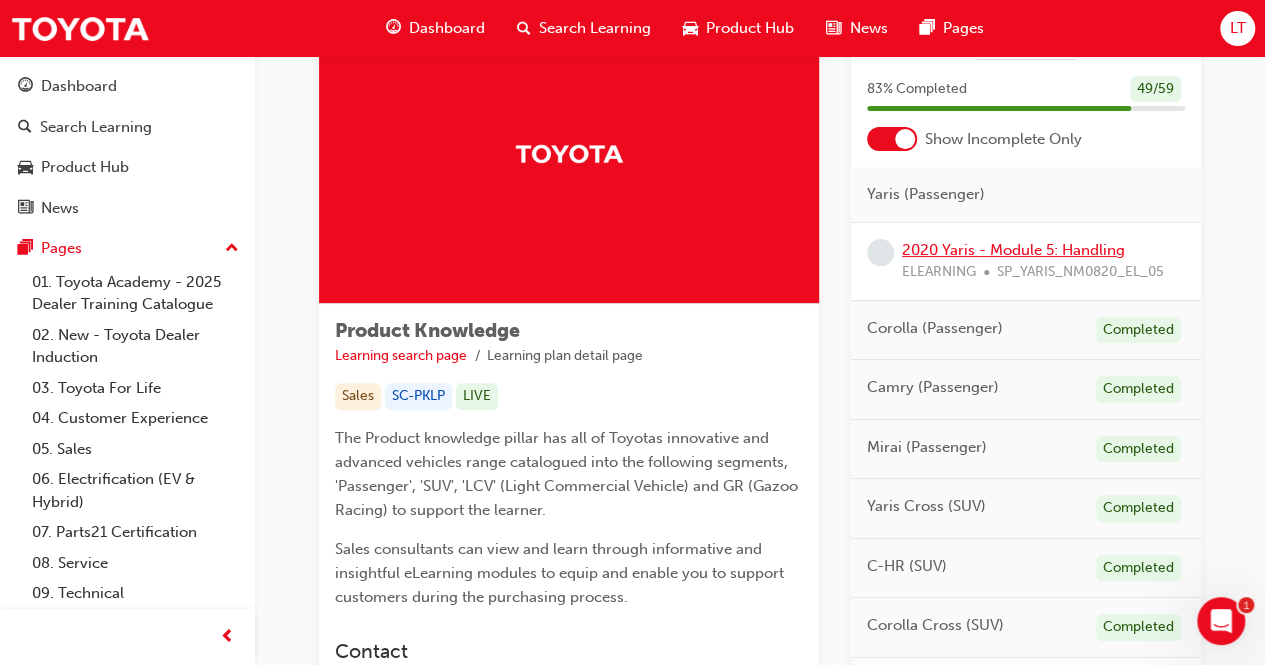 click on "2020 Yaris - Module 5: Handling" at bounding box center (1013, 250) 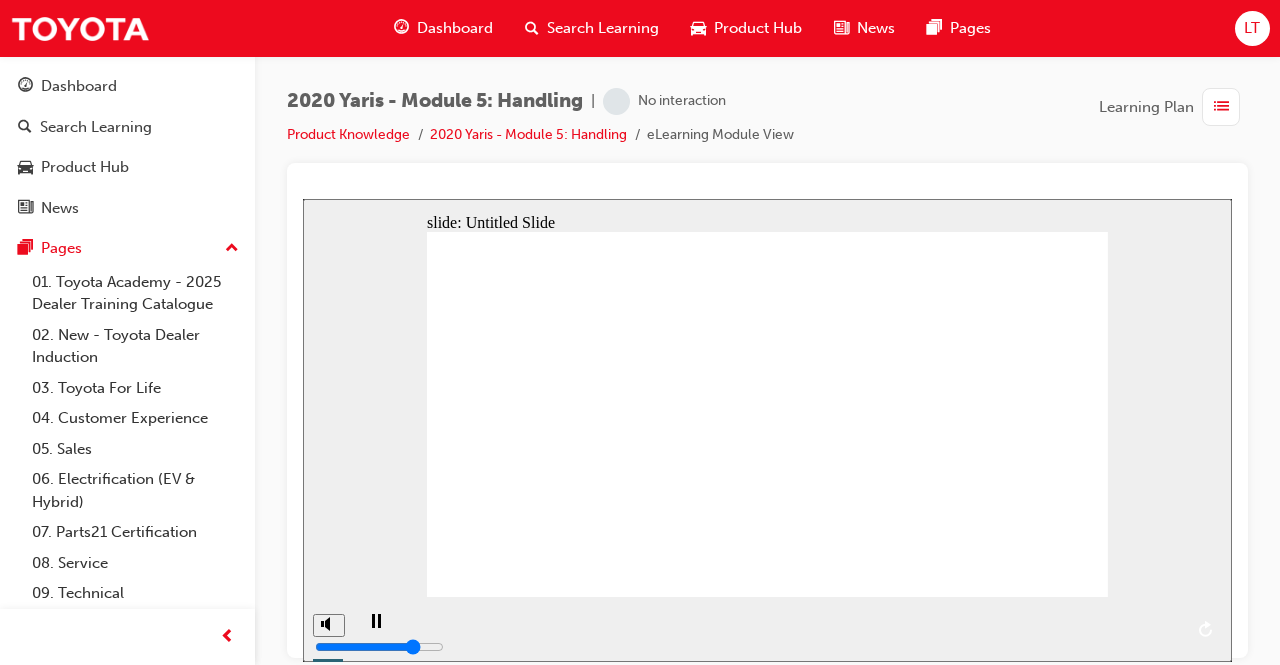 scroll, scrollTop: 0, scrollLeft: 0, axis: both 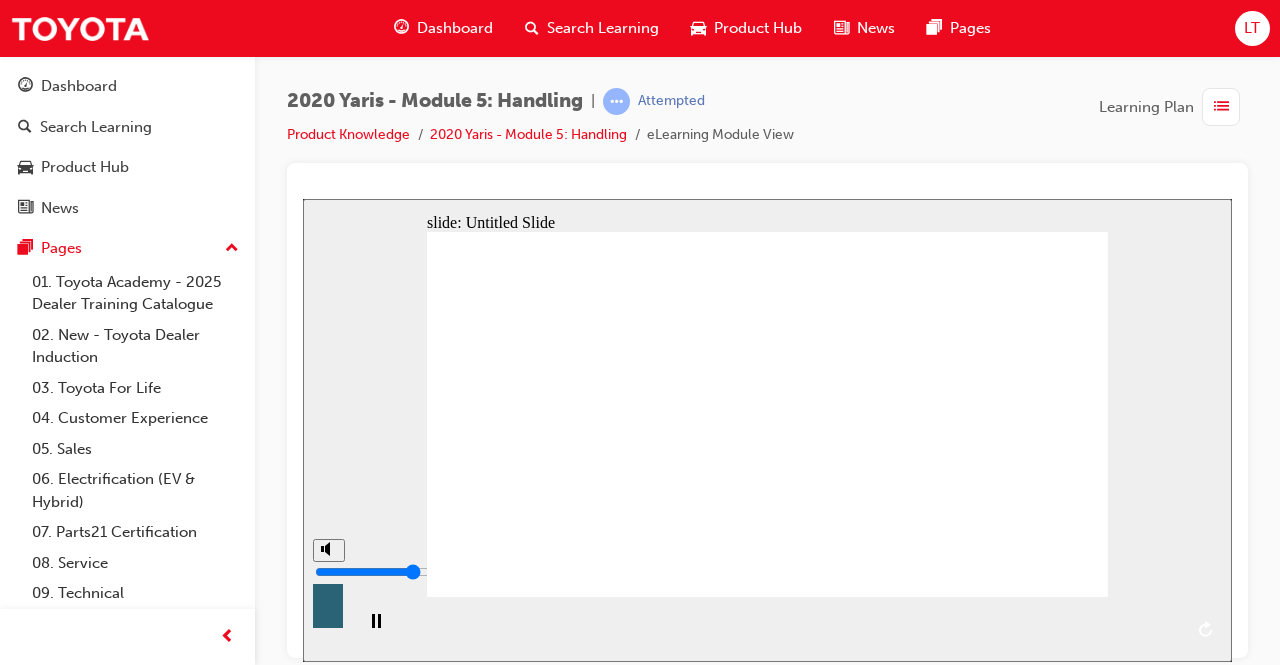 click at bounding box center (328, 613) 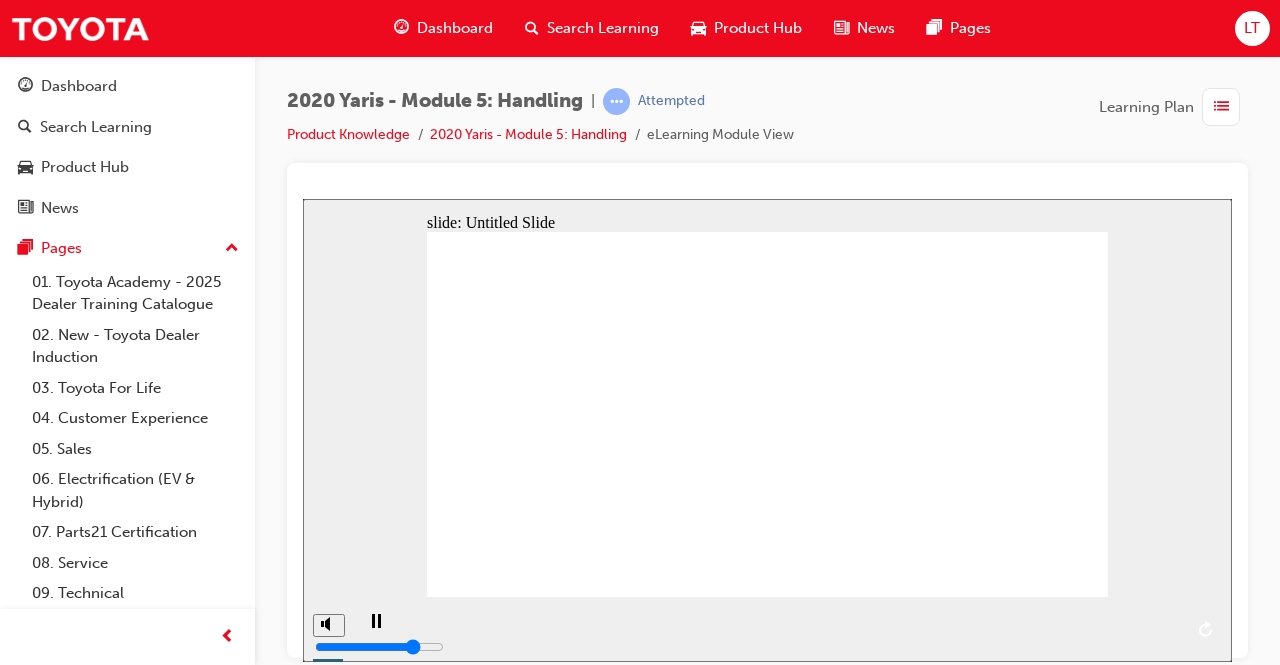click at bounding box center (789, 614) 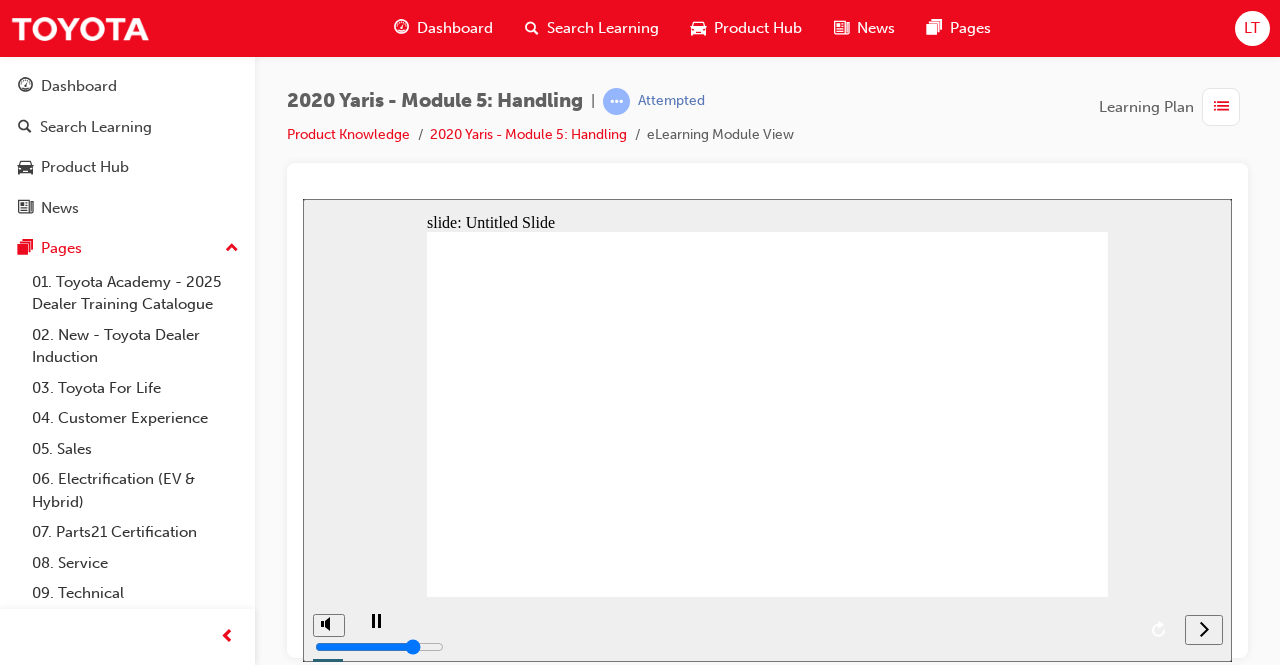 click 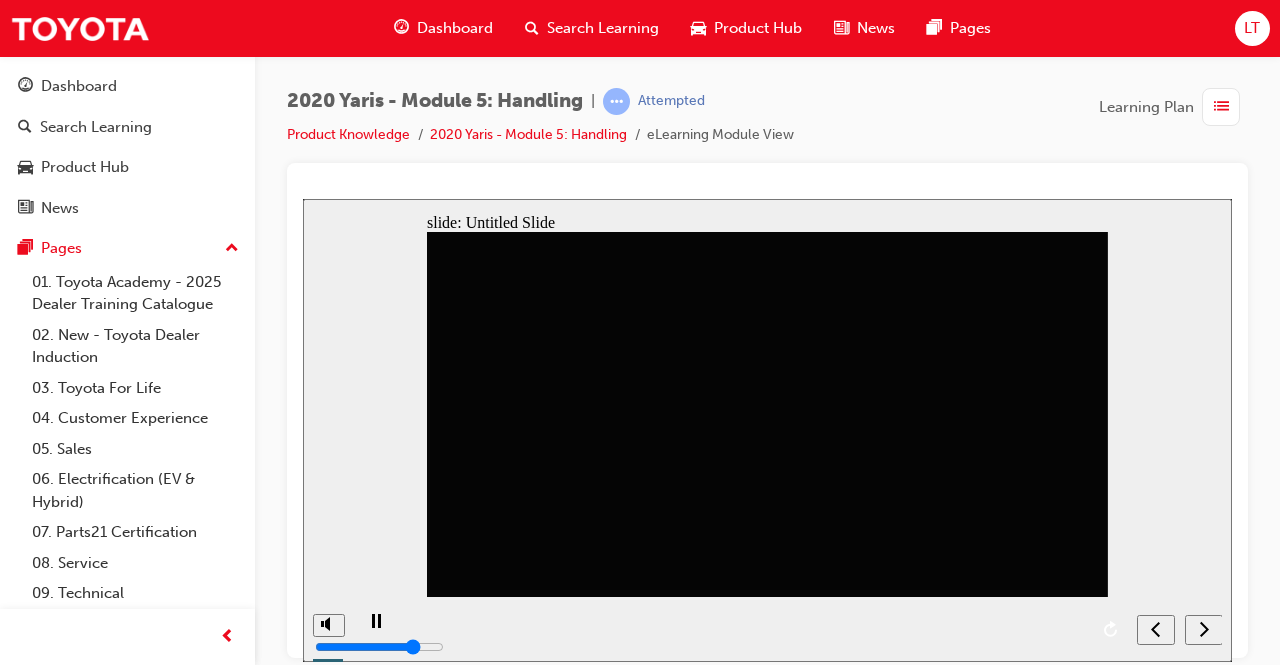 click 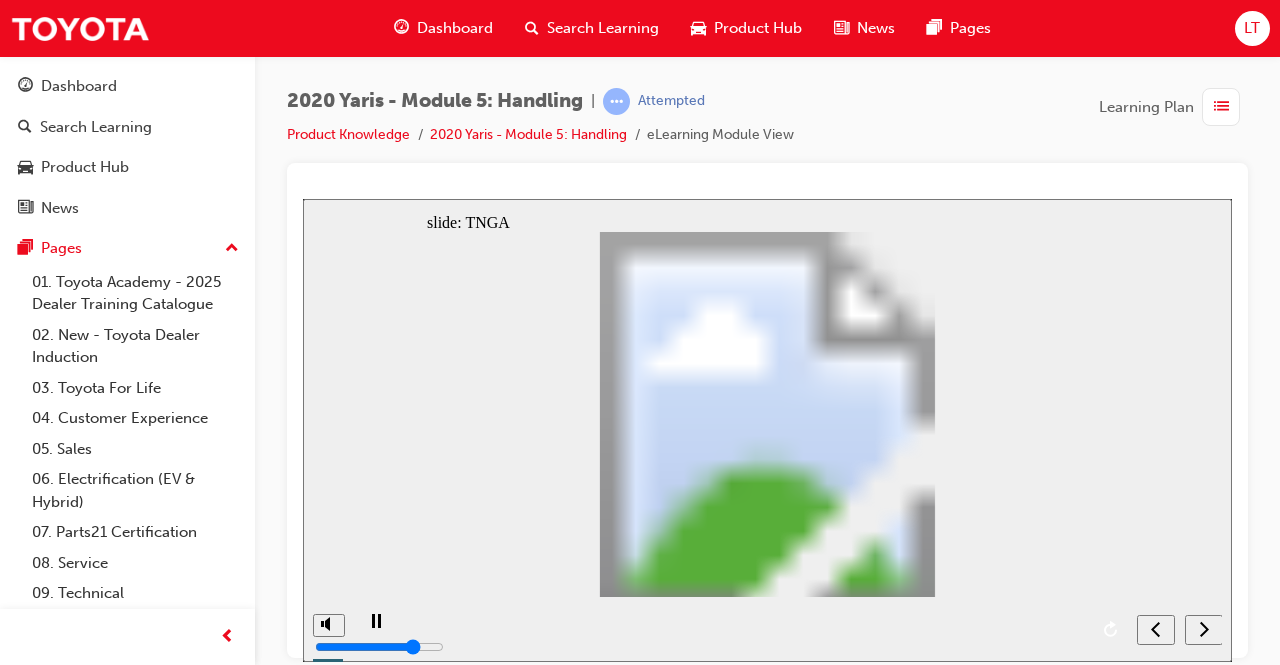 click 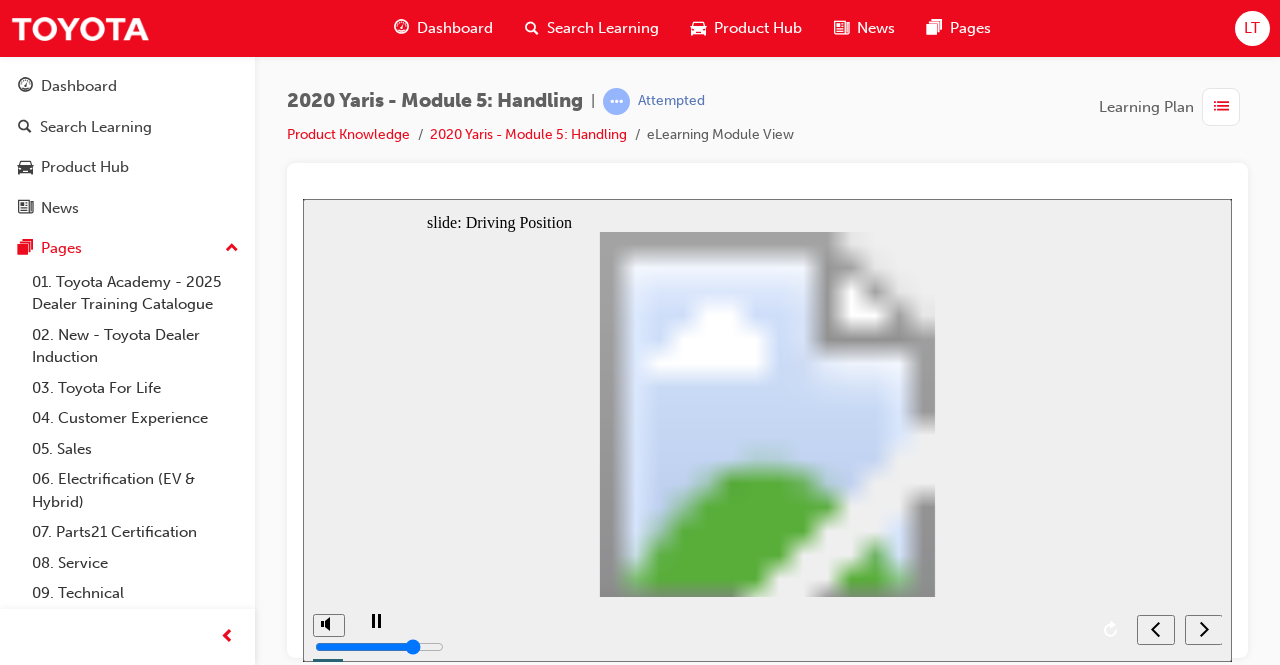 click 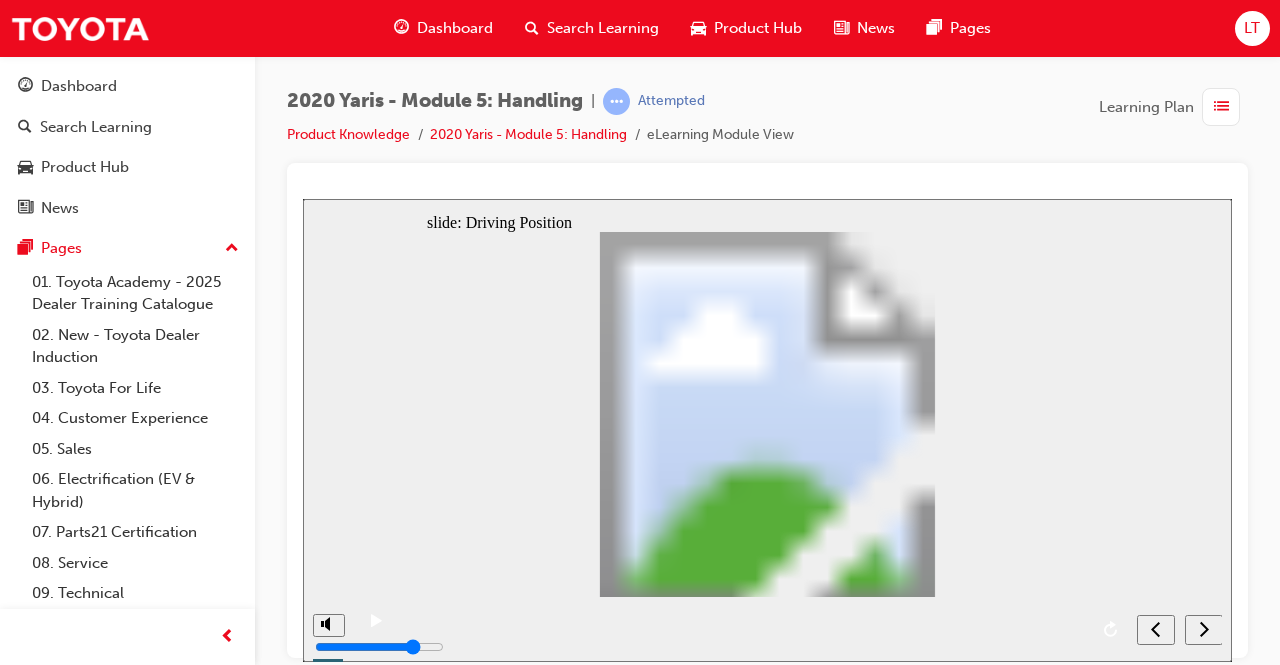 click 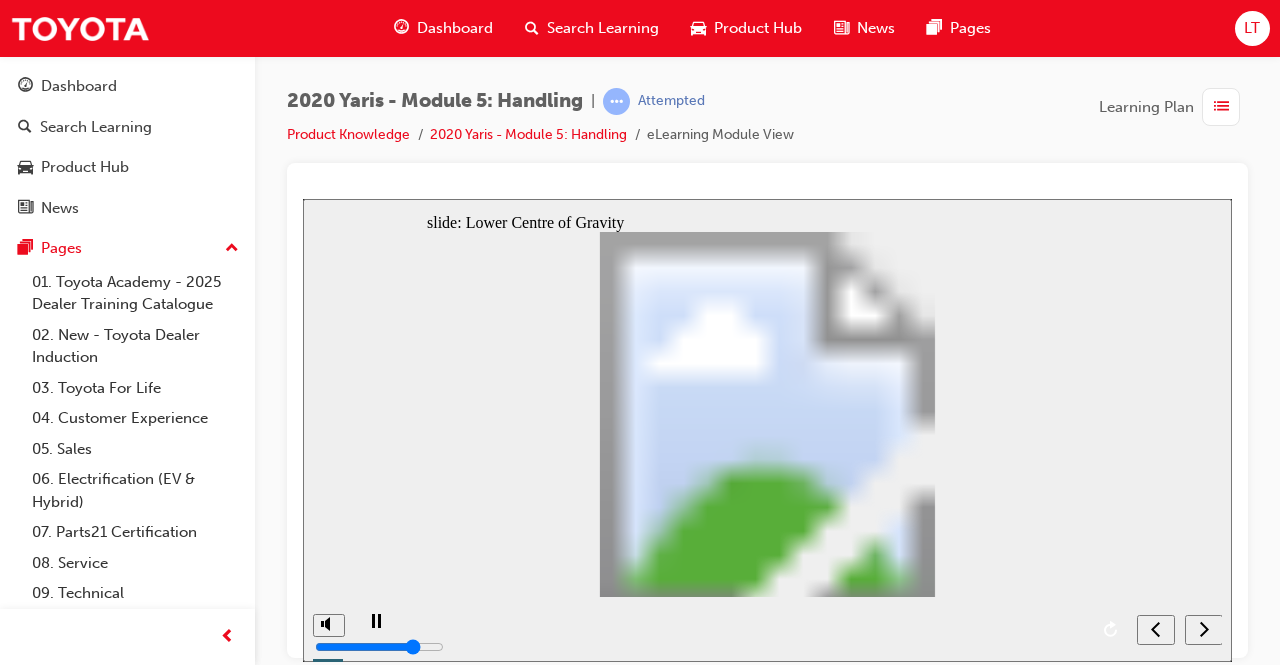 click 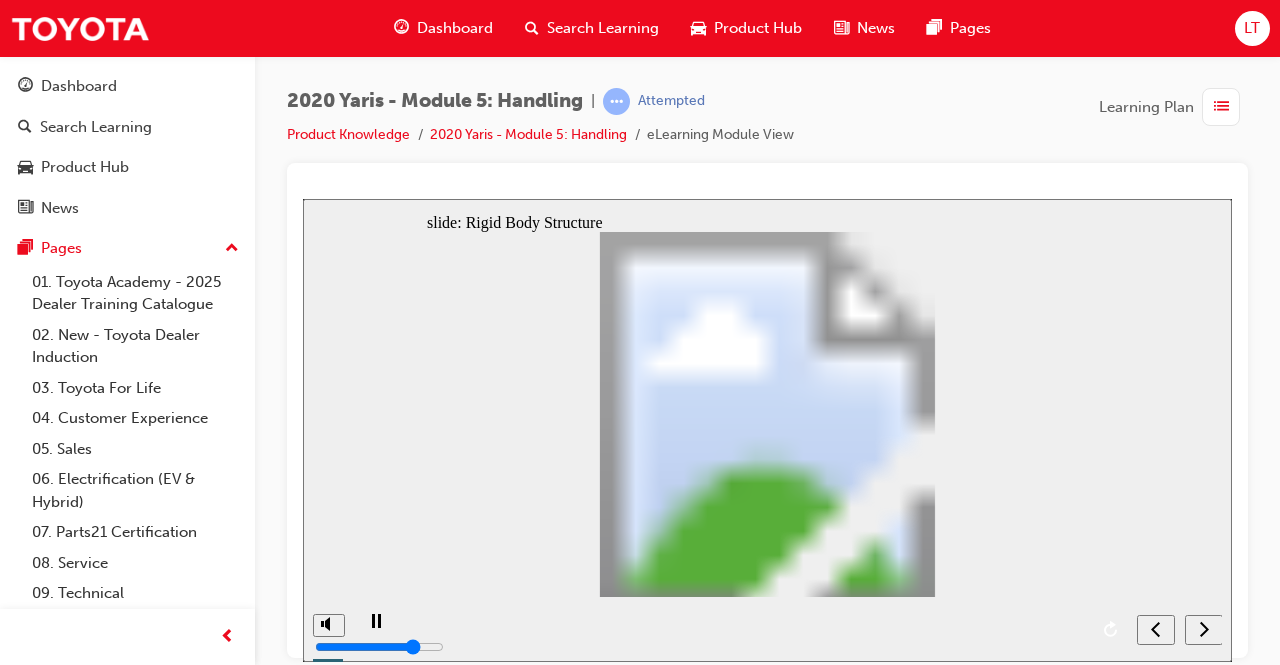 click 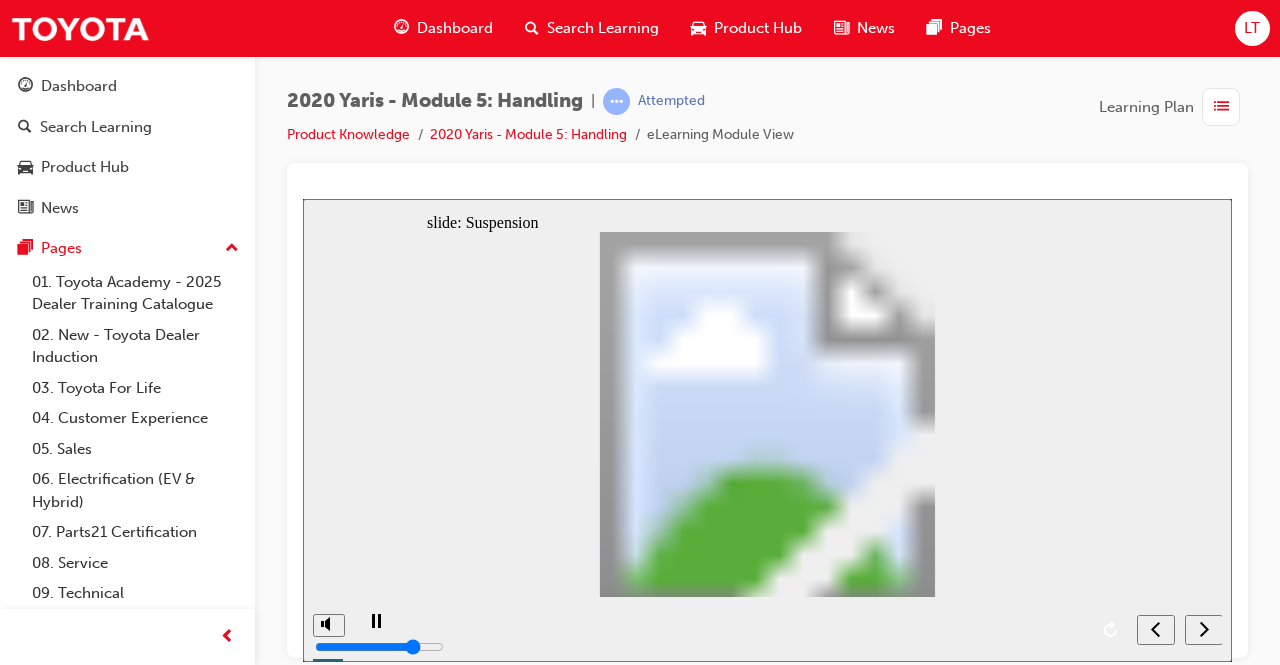 click 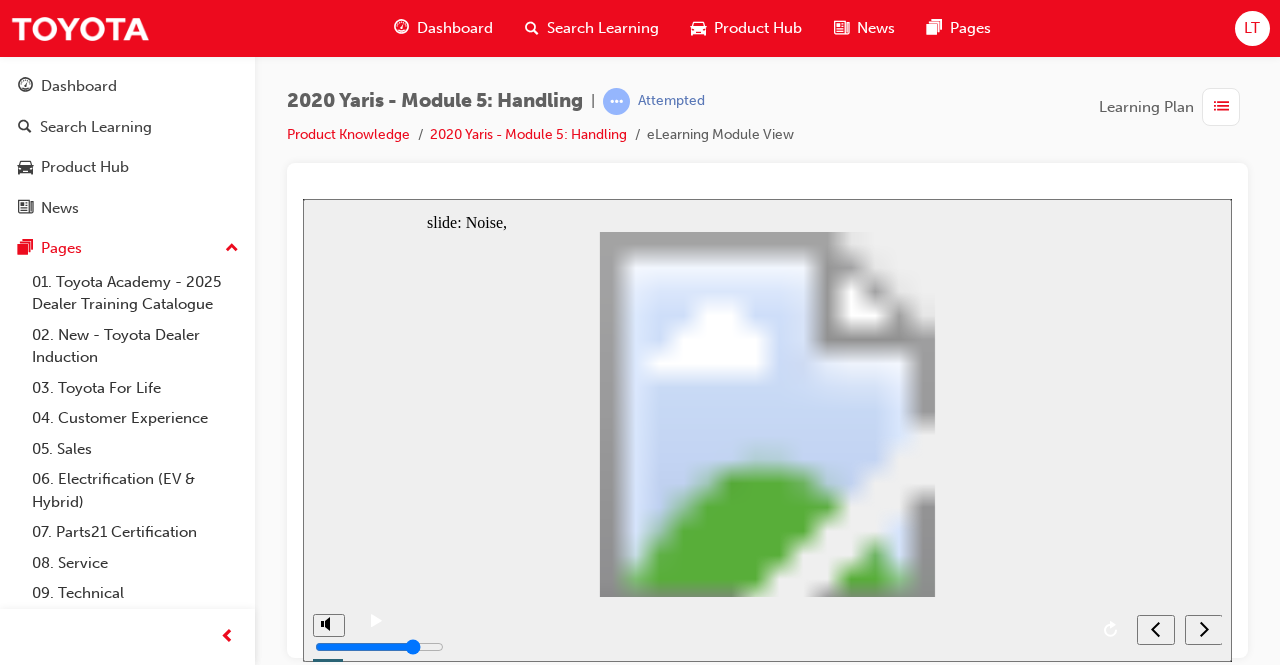 click 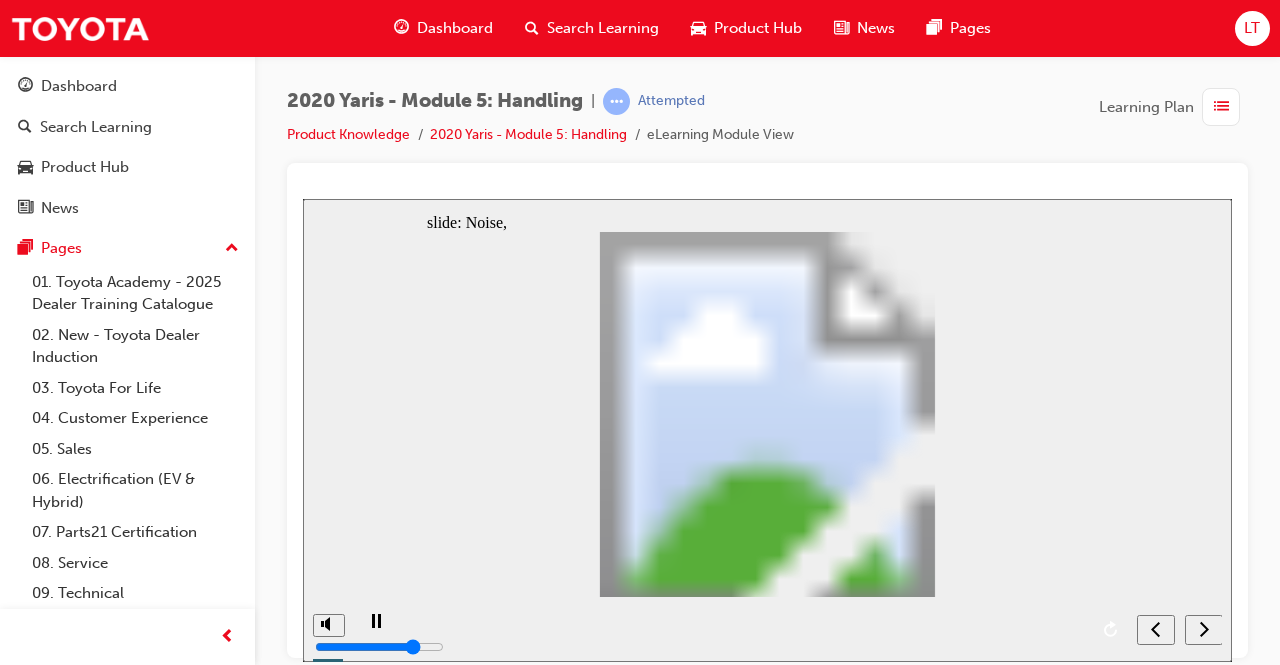 click at bounding box center [1204, 629] 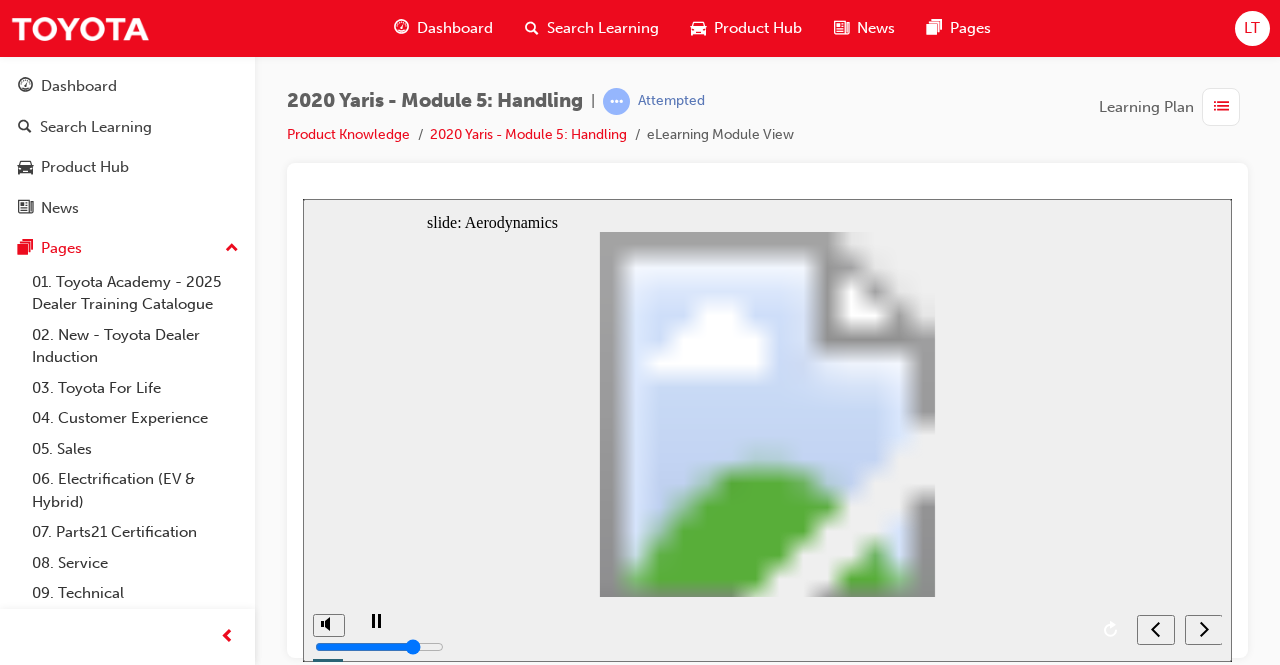 click 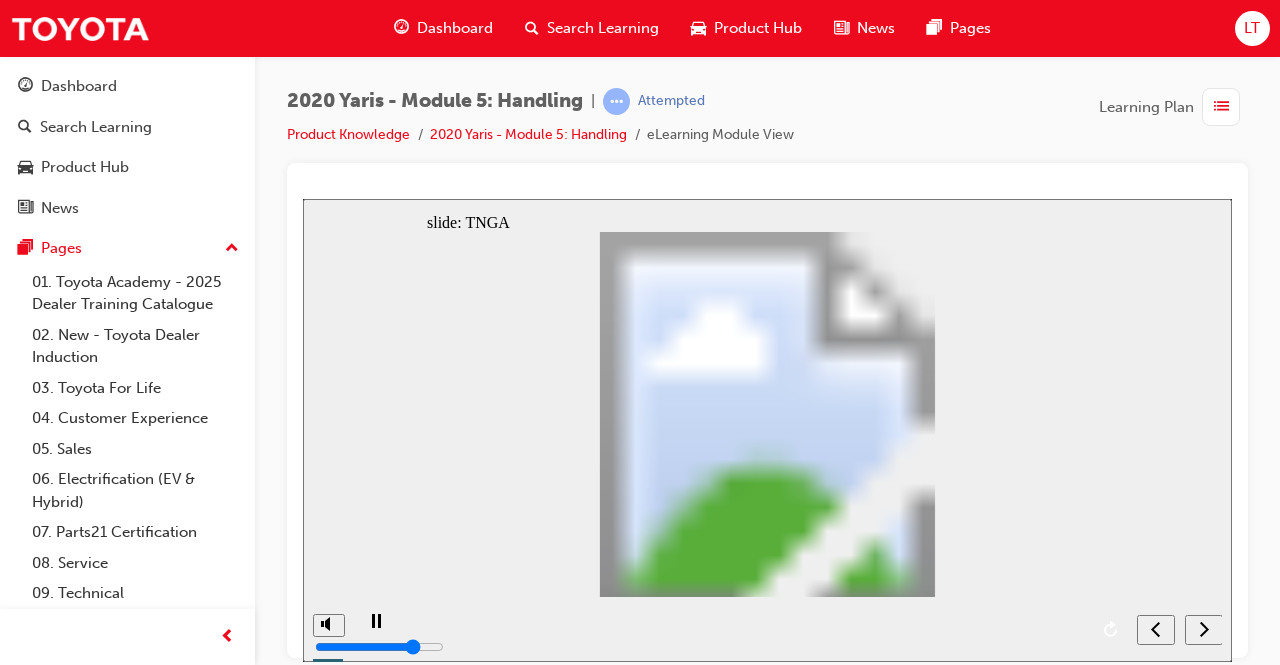 click 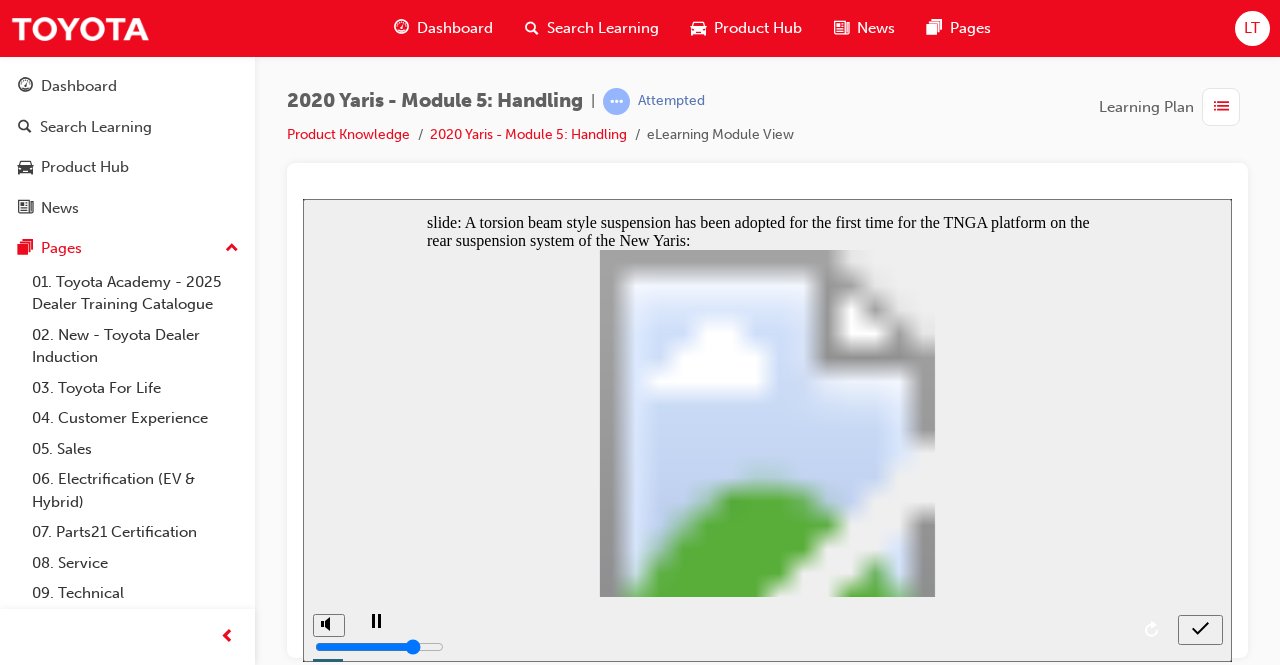 click 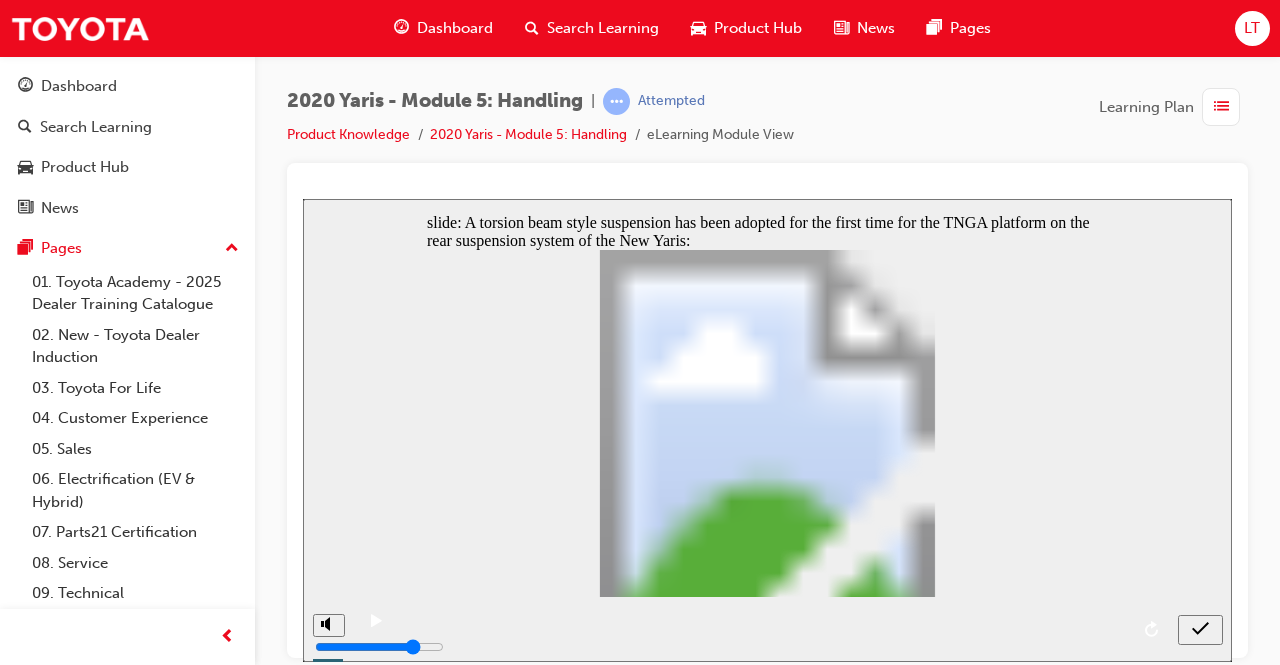 click 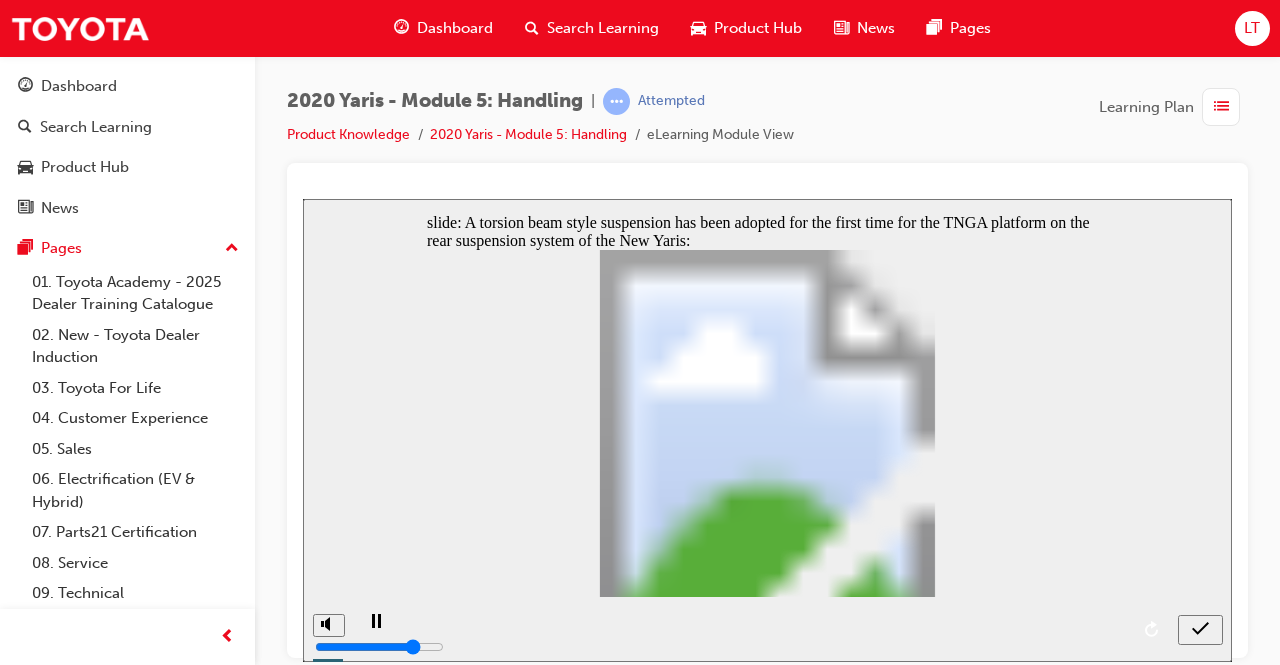 click at bounding box center (1200, 628) 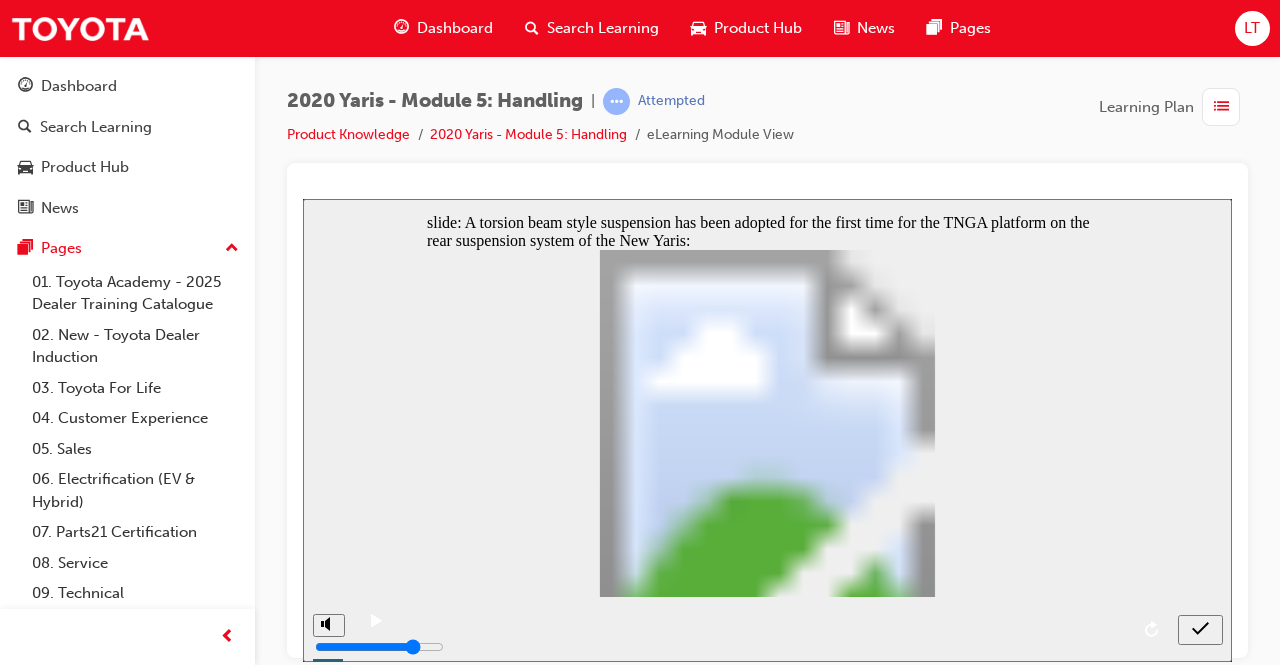 click at bounding box center [1200, 628] 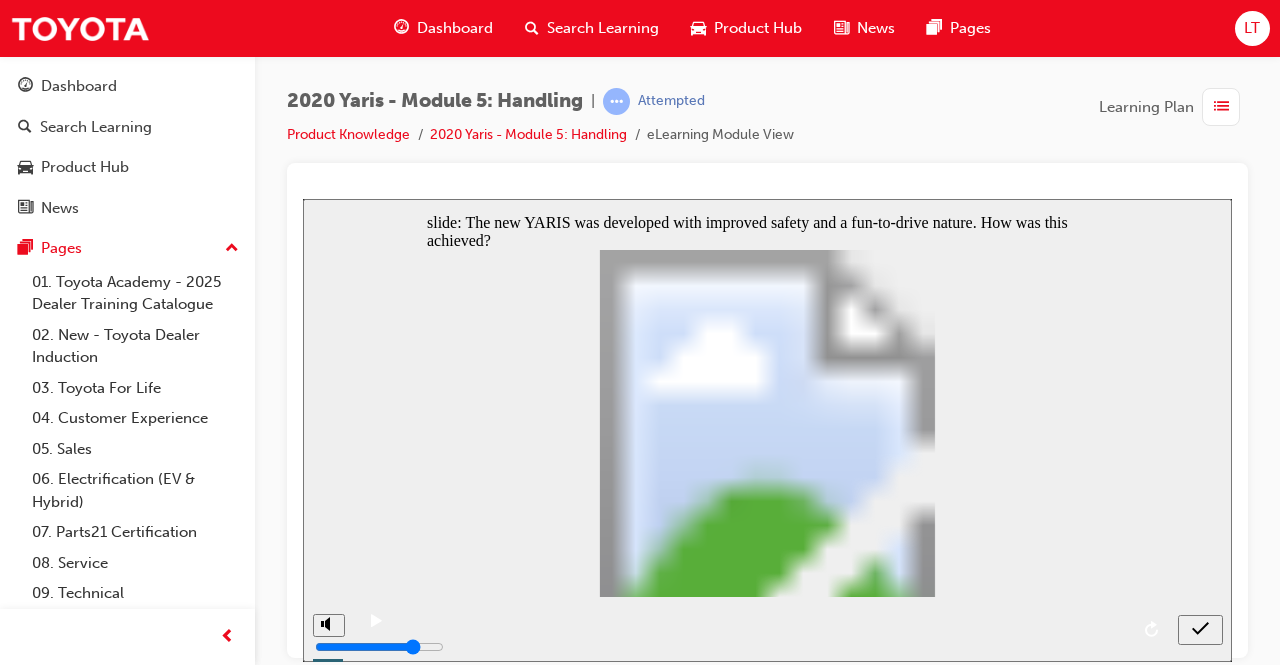click 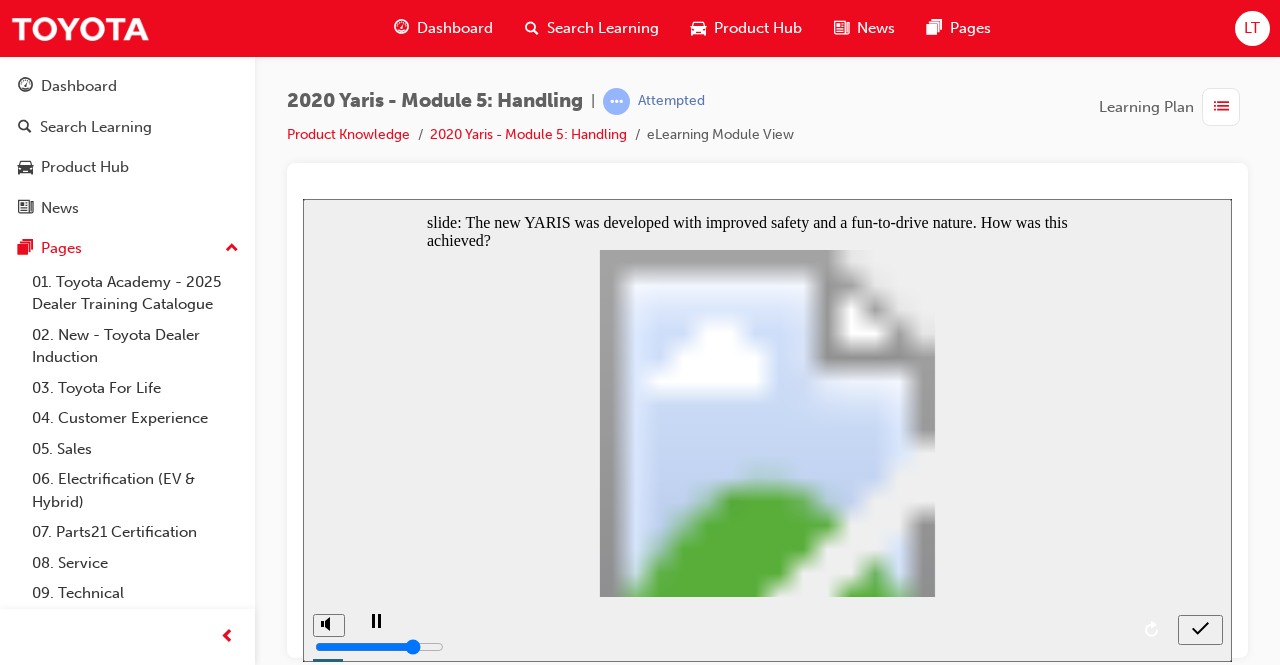 click at bounding box center (767, 2206) 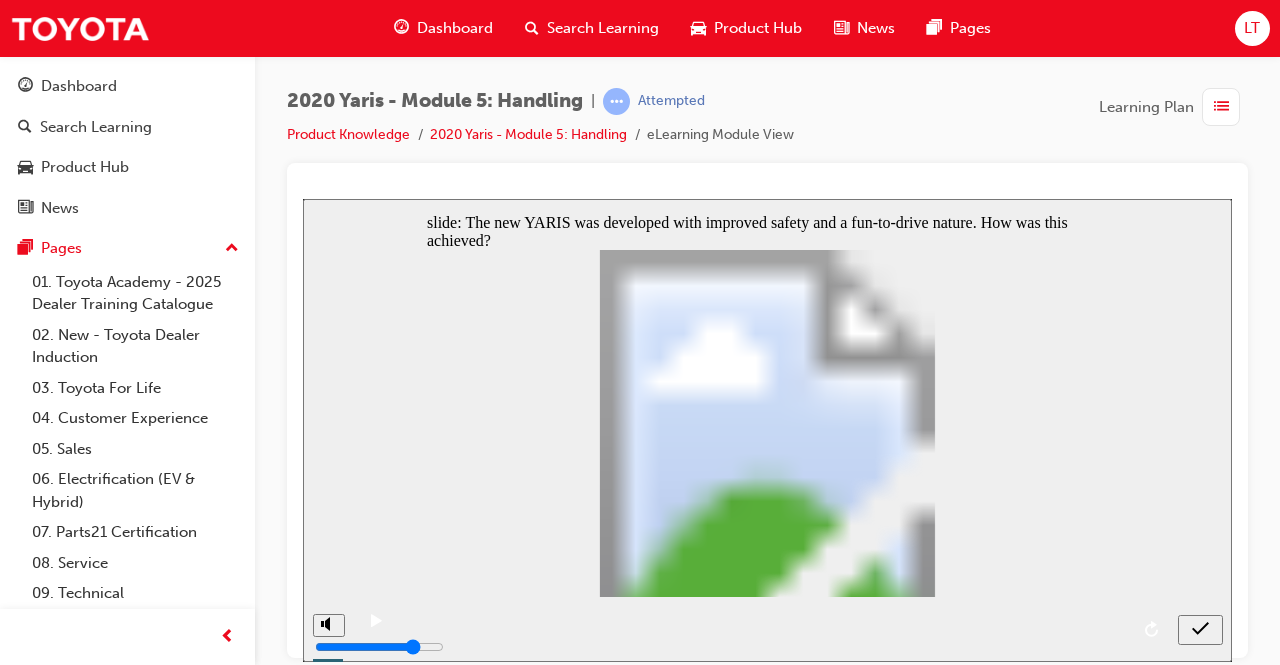 click 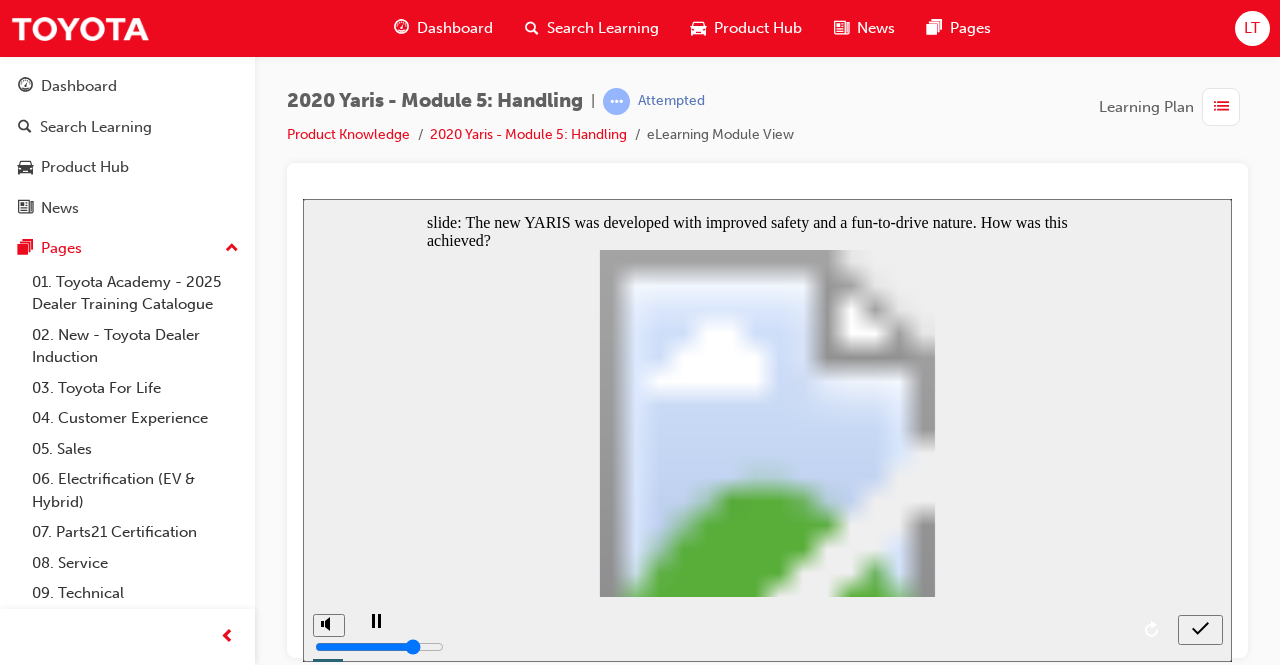 click 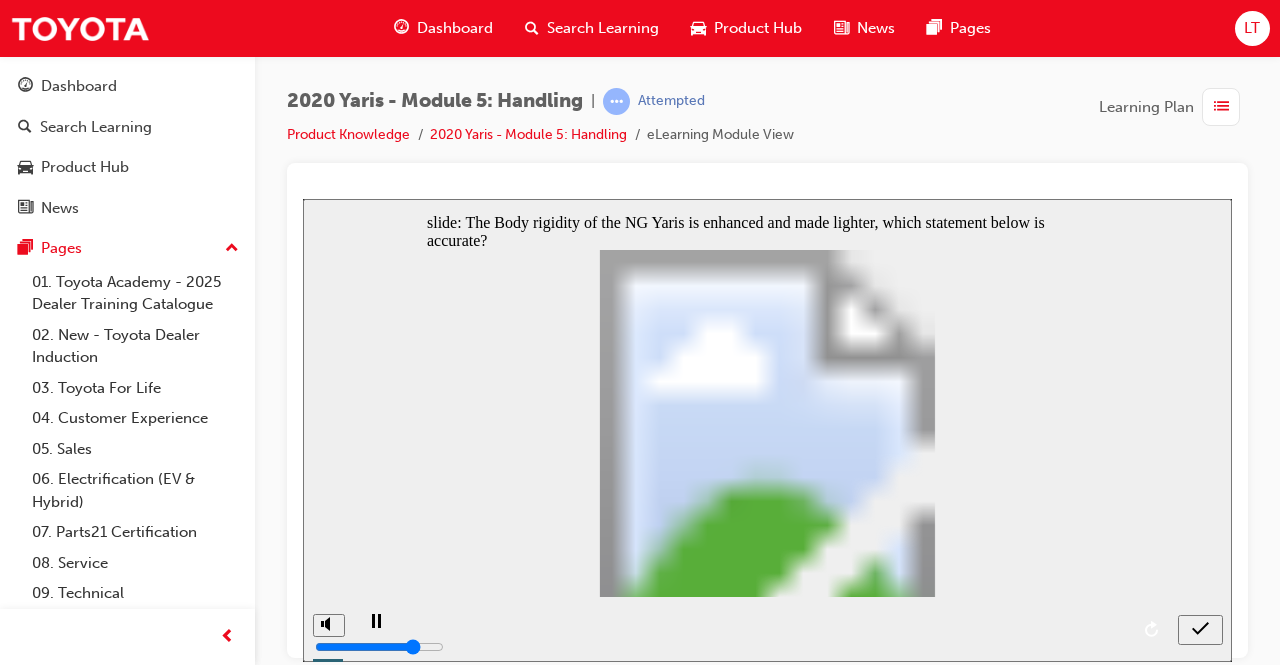 click 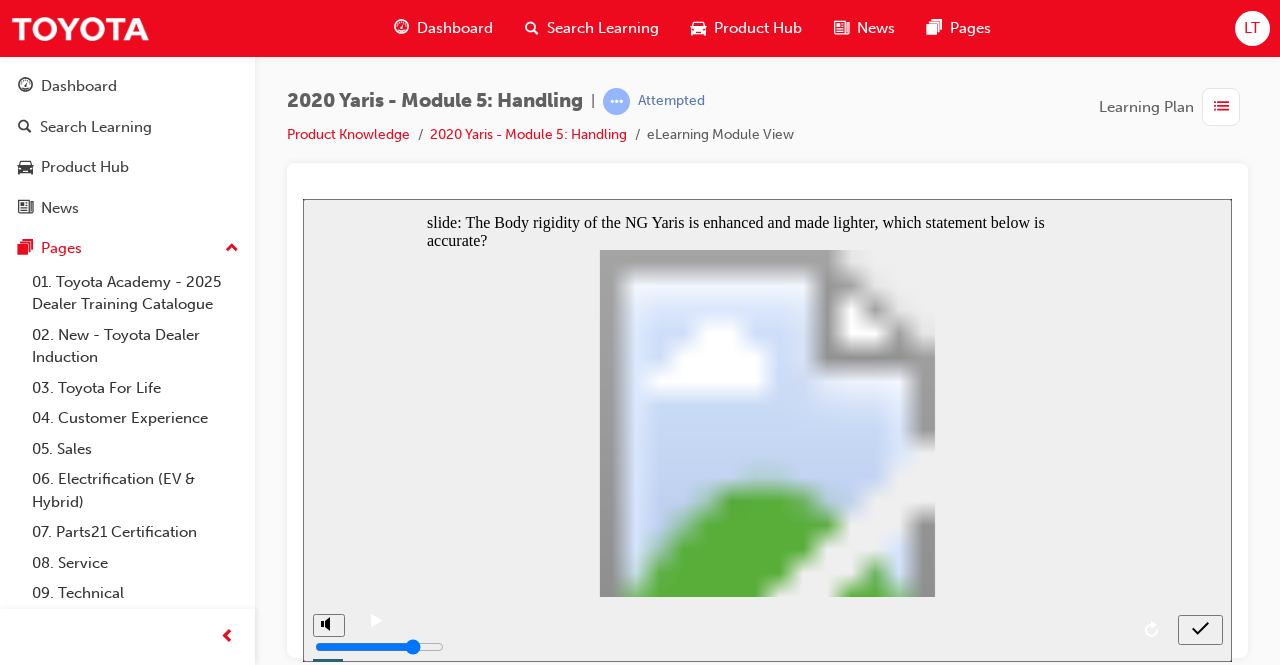 click 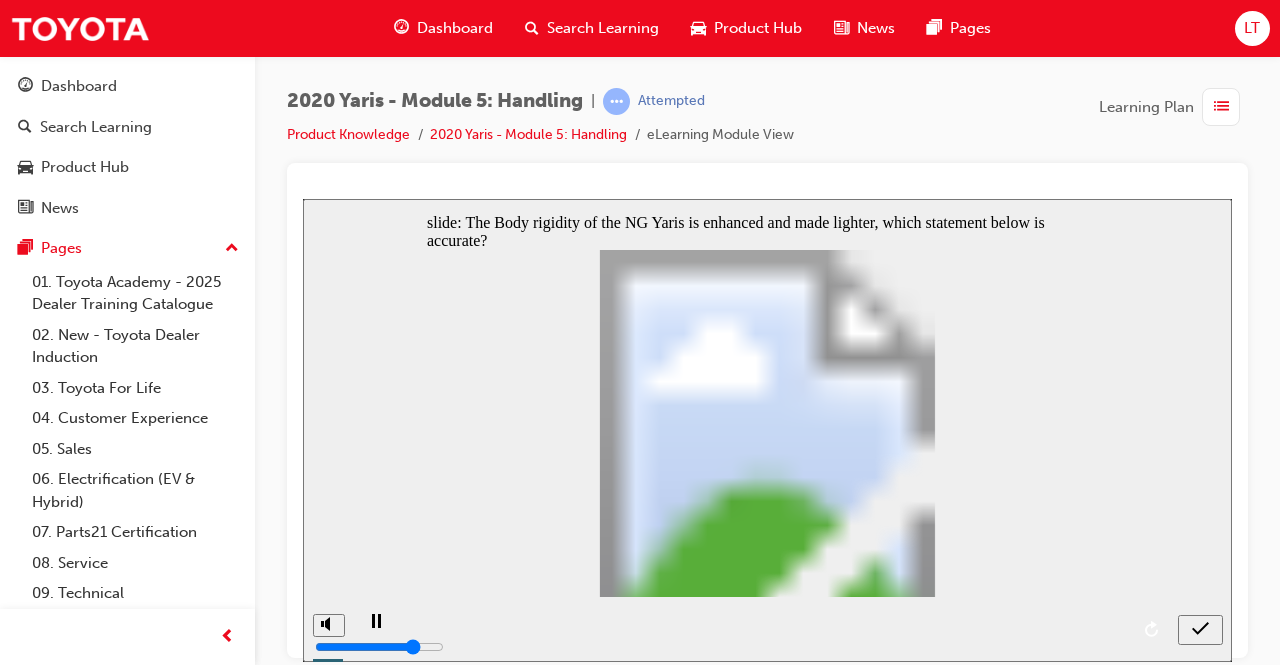 click on "Correct That's right!  You selected the correct  response. Next" at bounding box center [767, 1631] 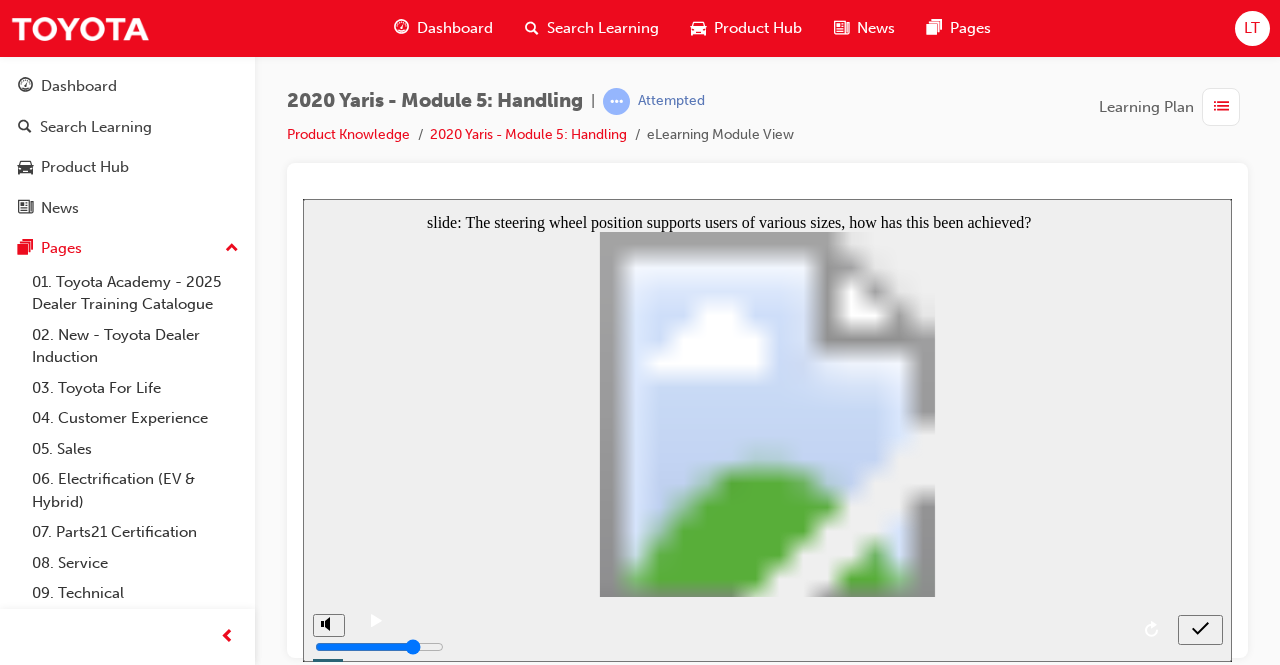 click 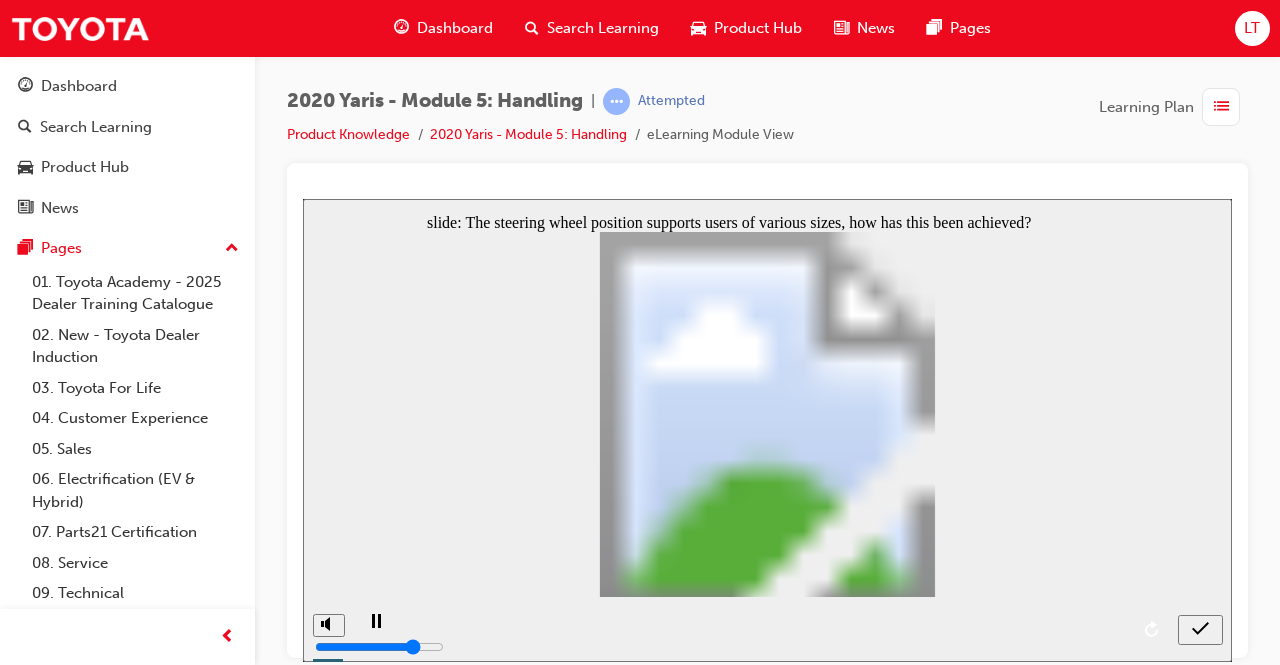 click 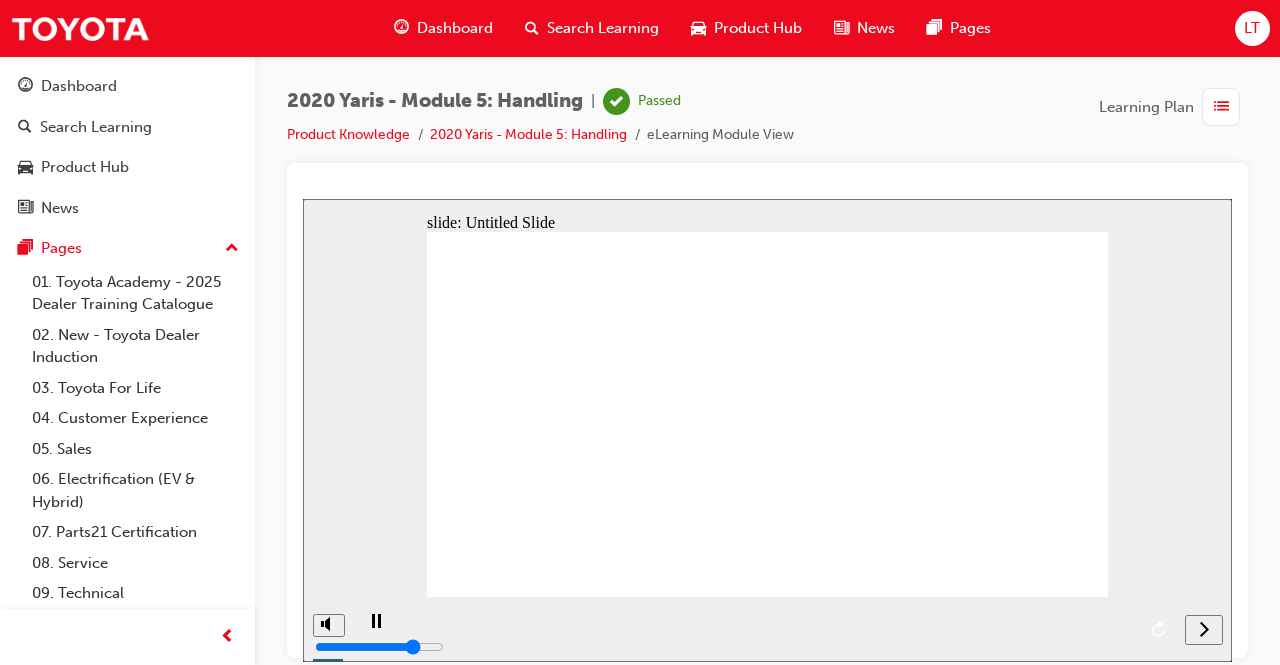 click 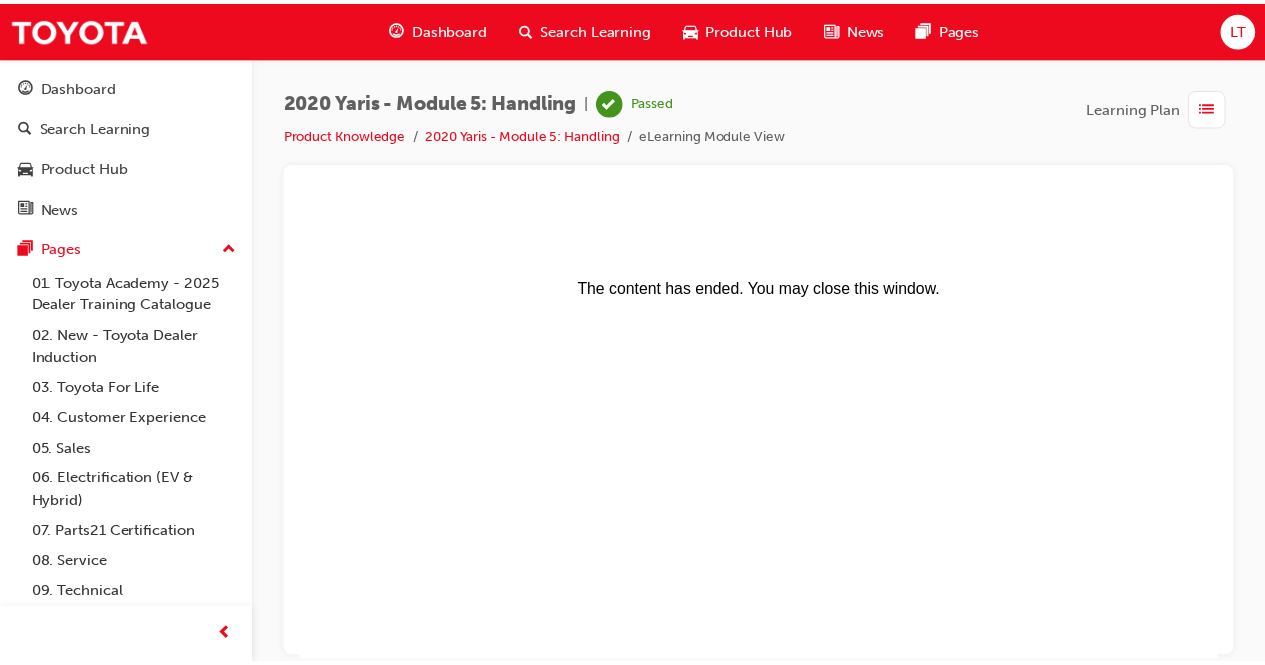 scroll, scrollTop: 0, scrollLeft: 0, axis: both 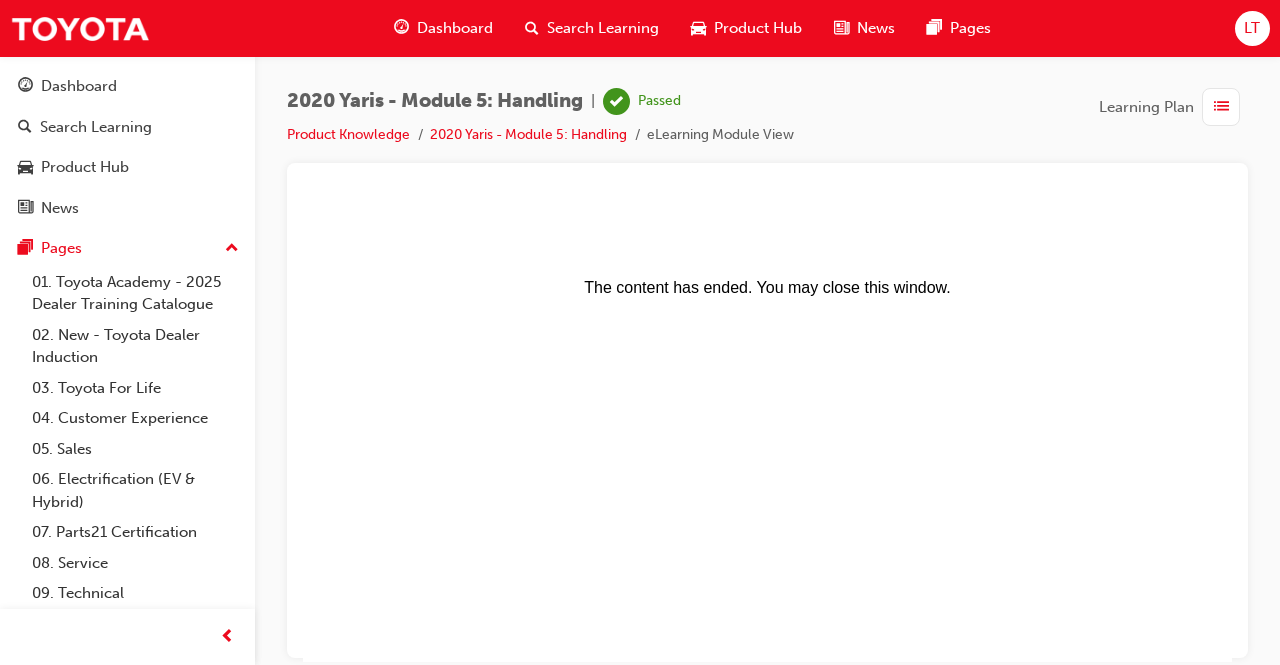 click on "Dashboard" at bounding box center (455, 28) 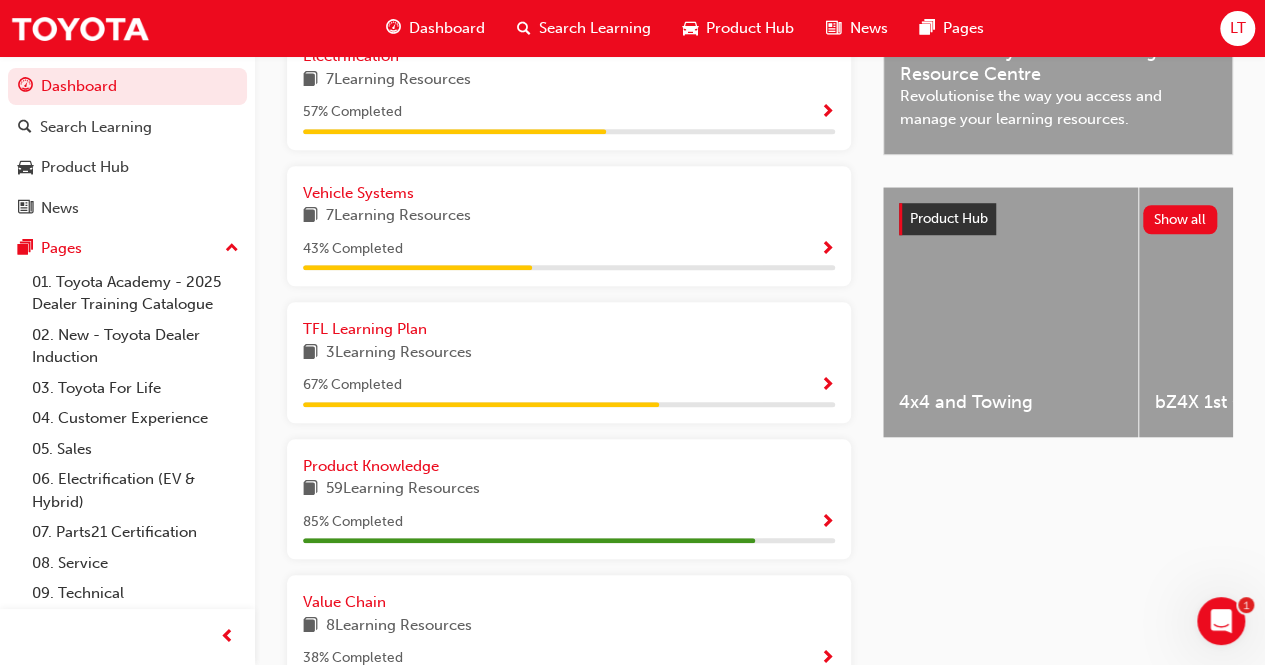 scroll, scrollTop: 700, scrollLeft: 0, axis: vertical 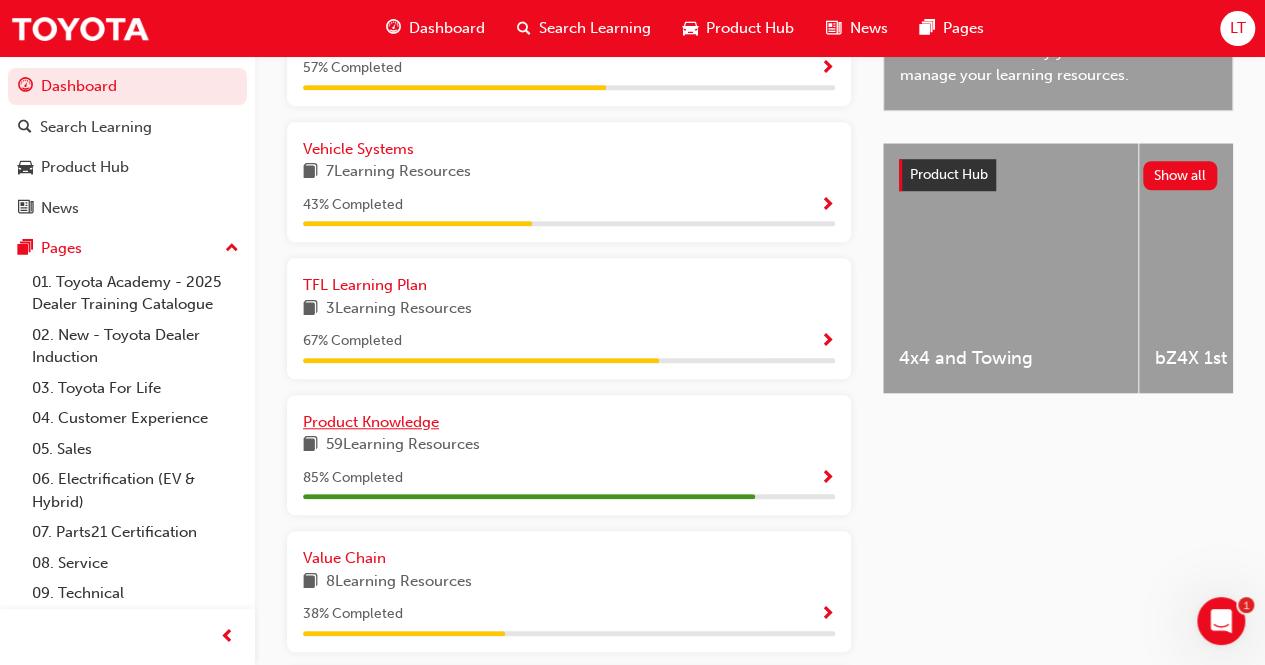 click on "Product Knowledge" at bounding box center (371, 422) 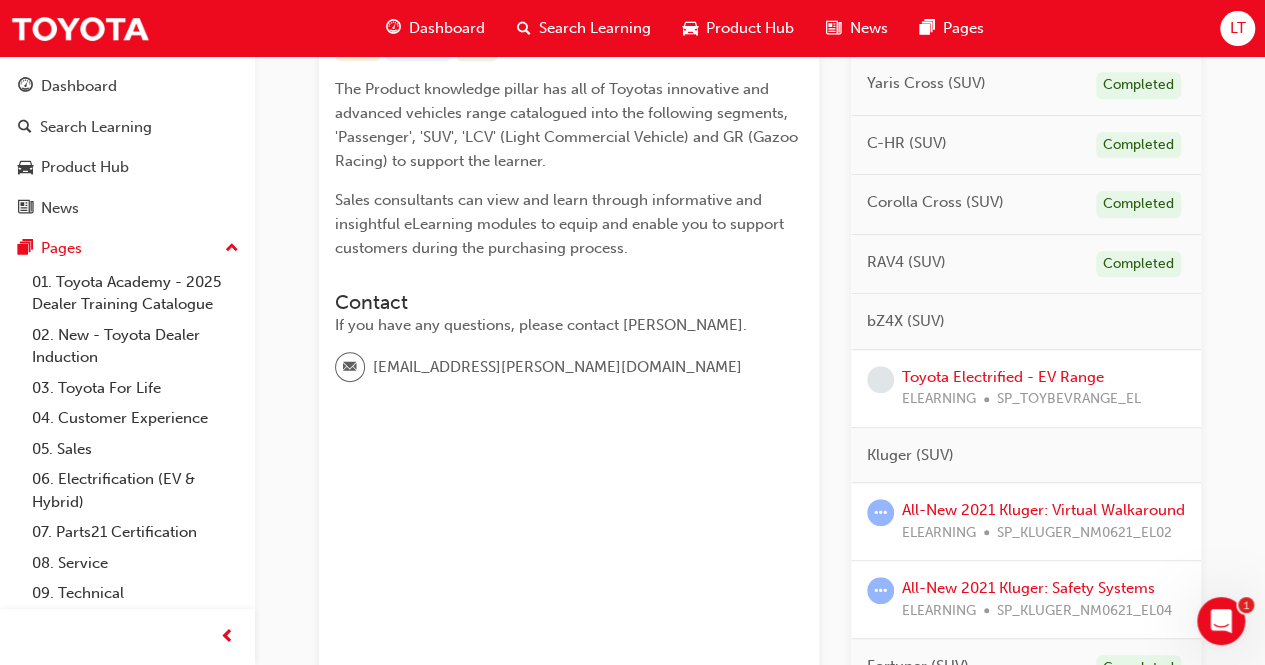 scroll, scrollTop: 500, scrollLeft: 0, axis: vertical 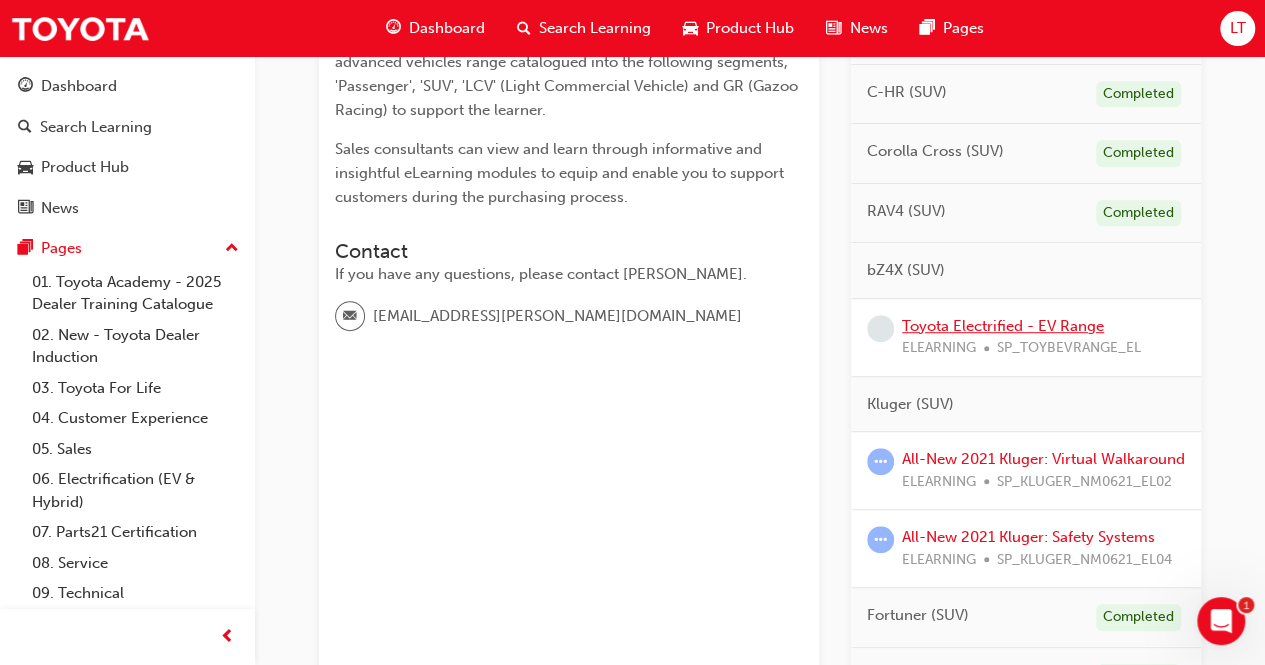 click on "Toyota Electrified - EV Range" at bounding box center (1003, 326) 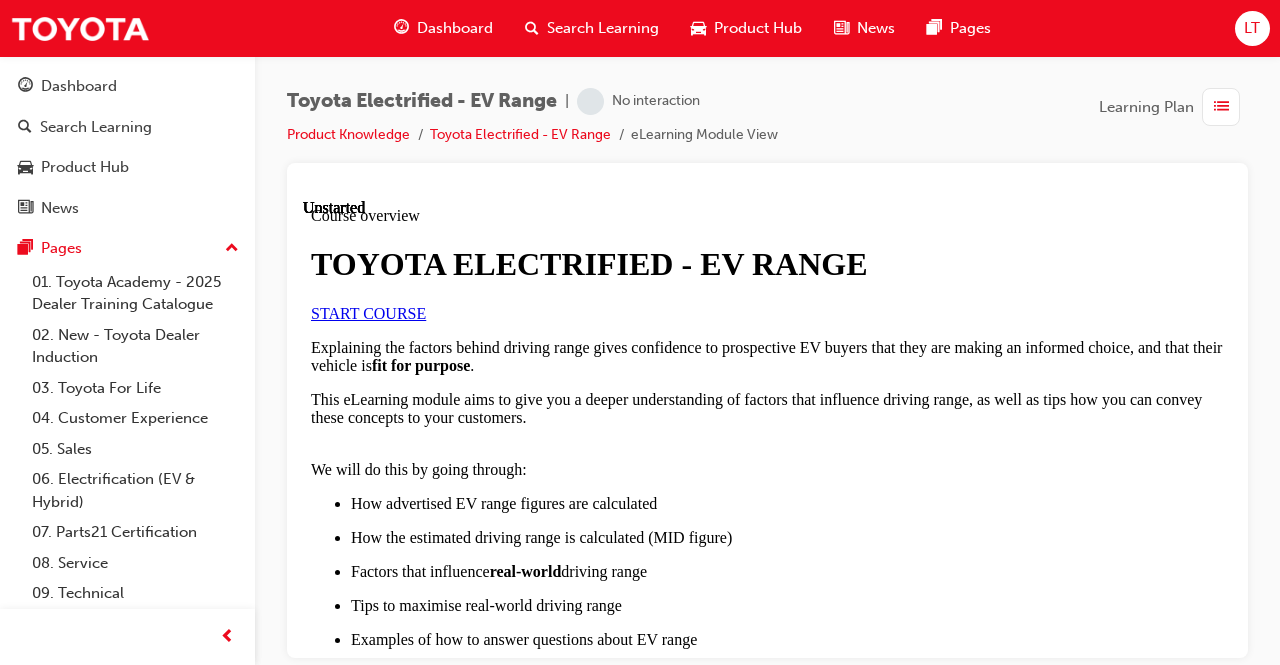scroll, scrollTop: 0, scrollLeft: 0, axis: both 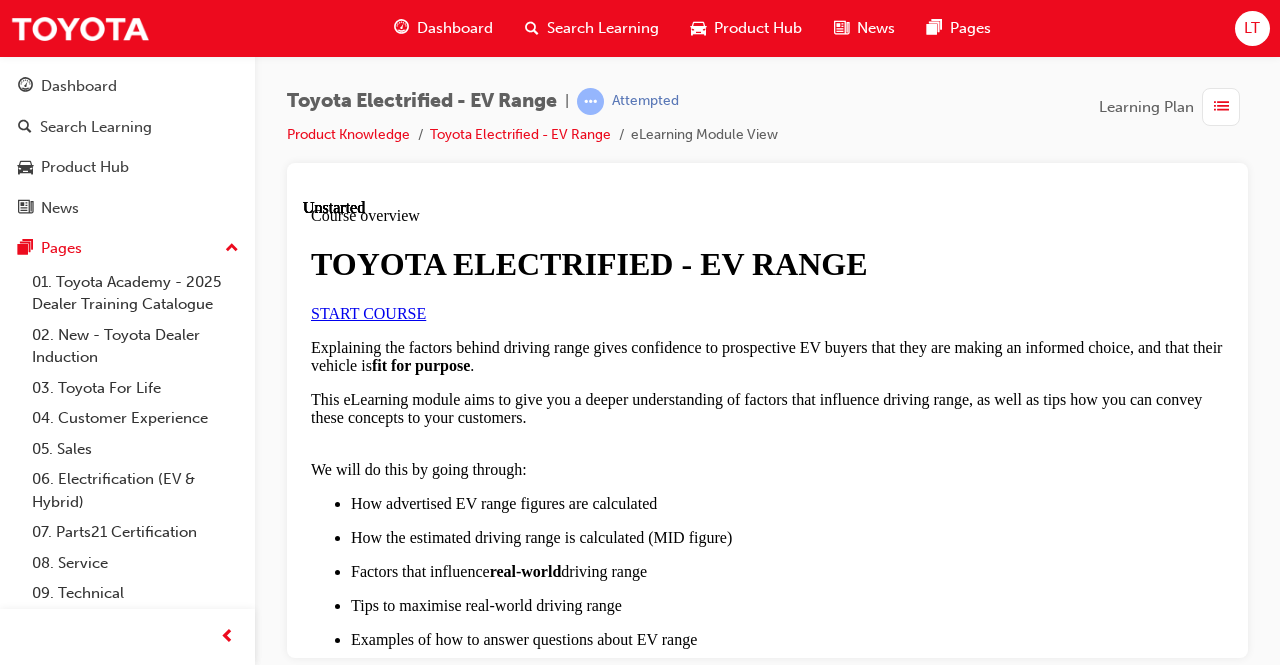 click on "START COURSE" at bounding box center [368, 312] 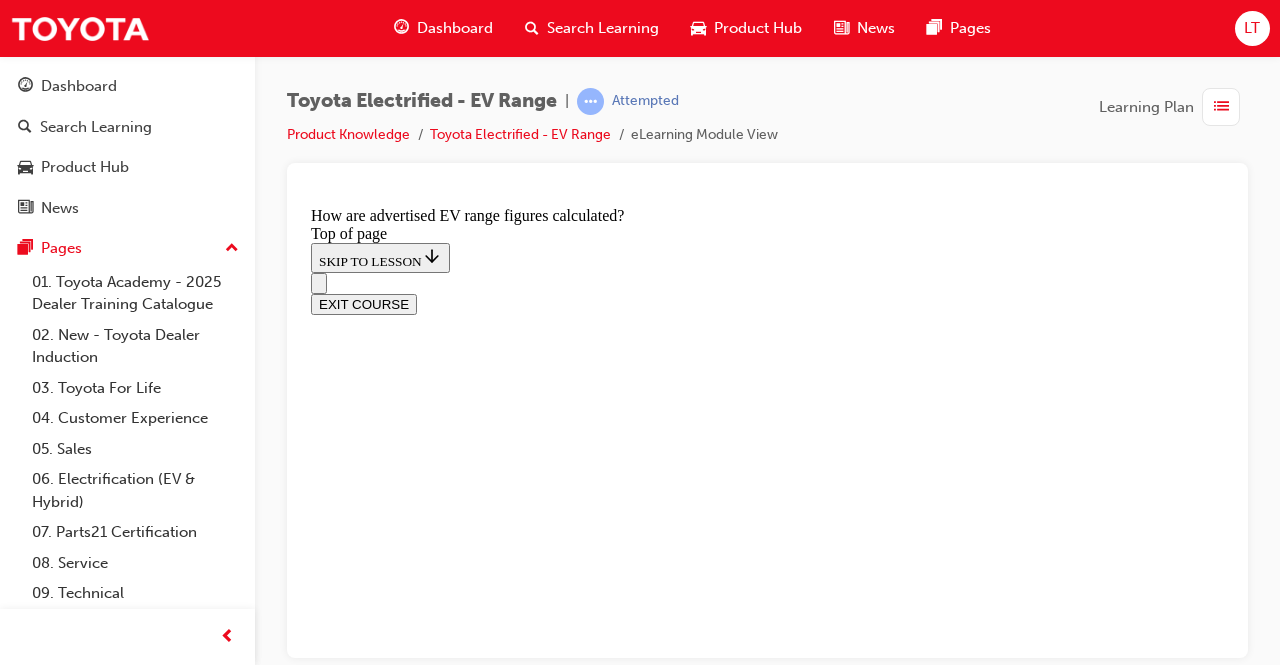 scroll, scrollTop: 1356, scrollLeft: 0, axis: vertical 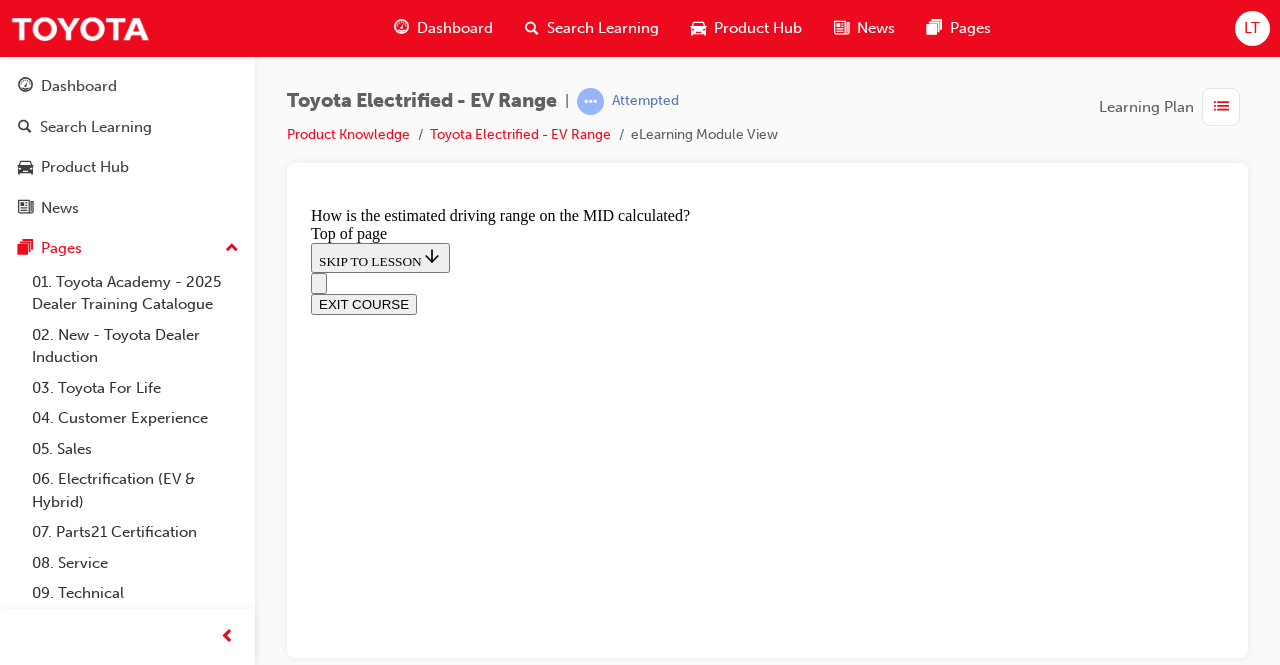 click on "Lesson 3 - What factors influence real world driving range?" at bounding box center [767, 10979] 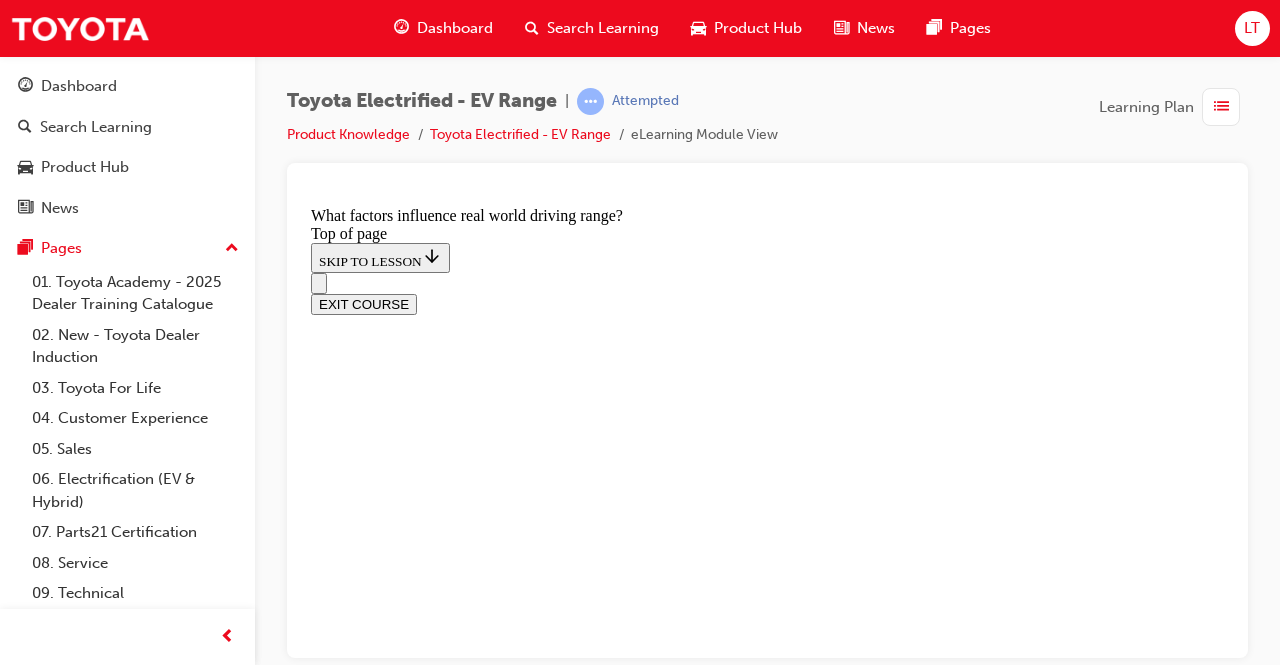 scroll, scrollTop: 0, scrollLeft: 0, axis: both 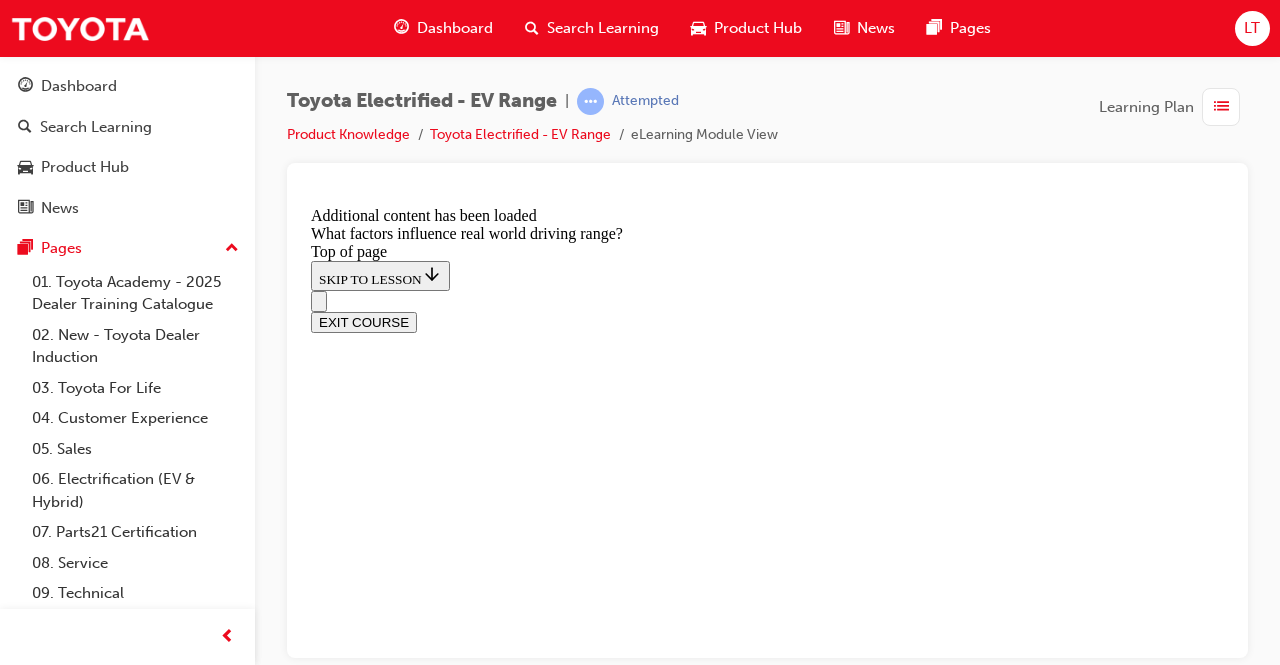 click on "Relaxed driving style" at bounding box center [767, 12682] 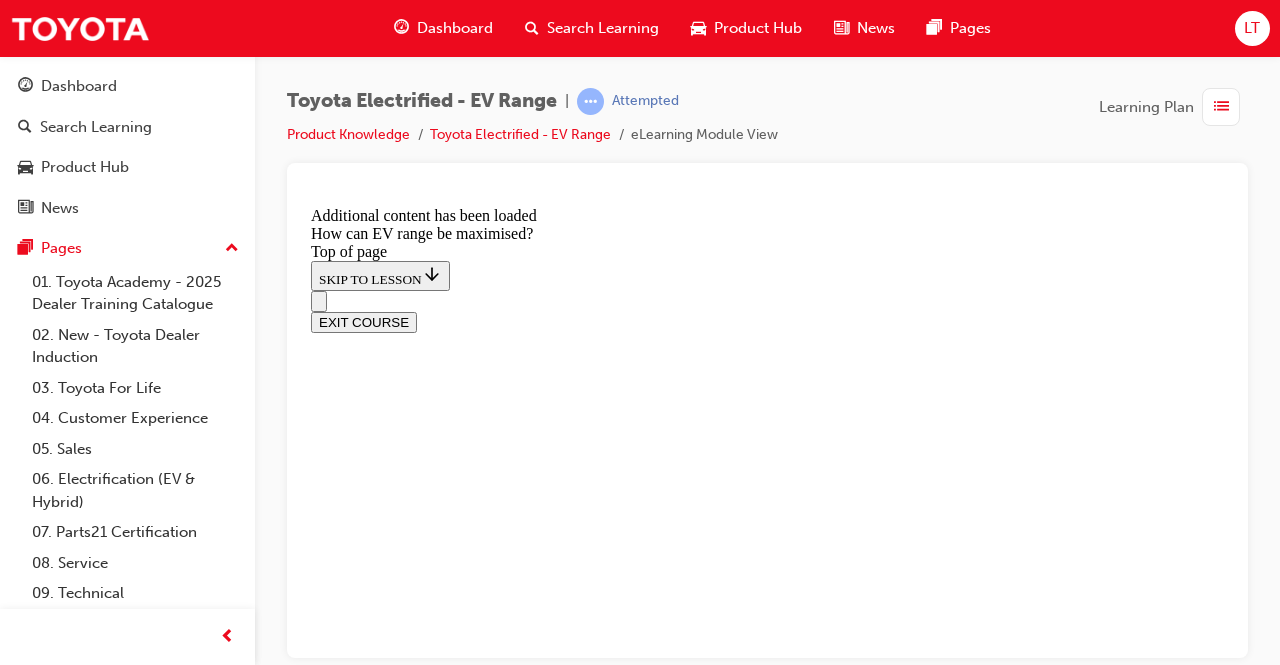 scroll, scrollTop: 62, scrollLeft: 0, axis: vertical 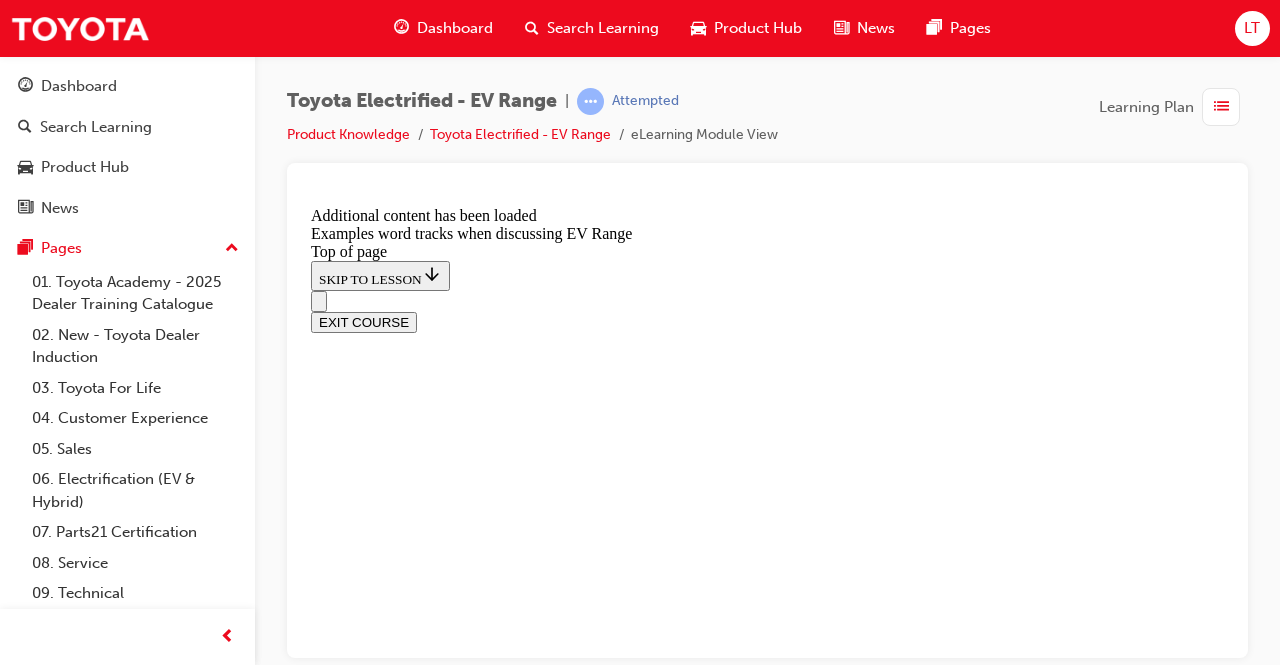 click on "CONTINUE" at bounding box center [353, 9608] 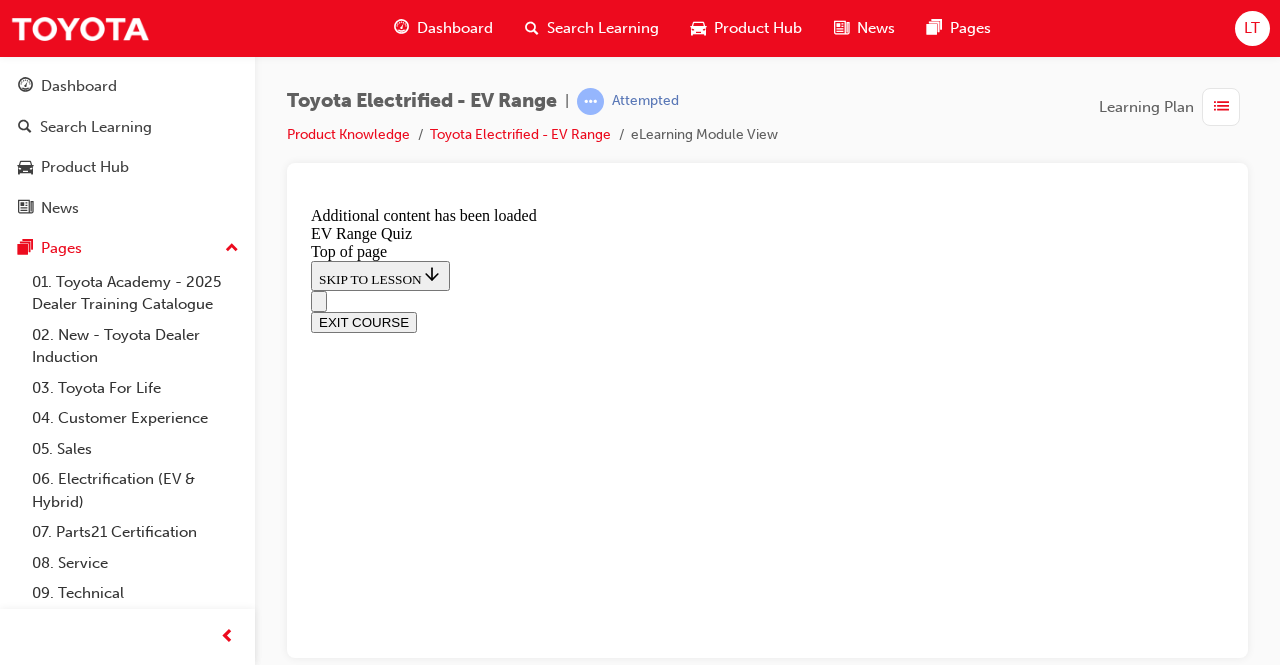 scroll, scrollTop: 0, scrollLeft: 0, axis: both 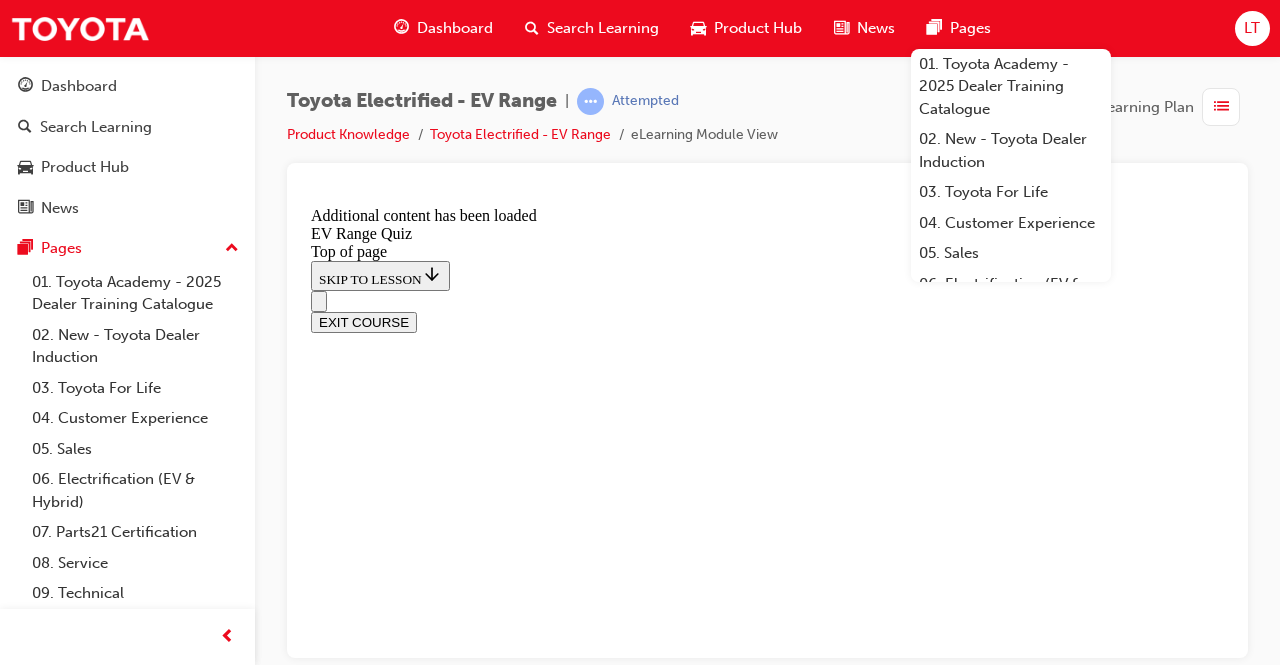 click at bounding box center [767, 11652] 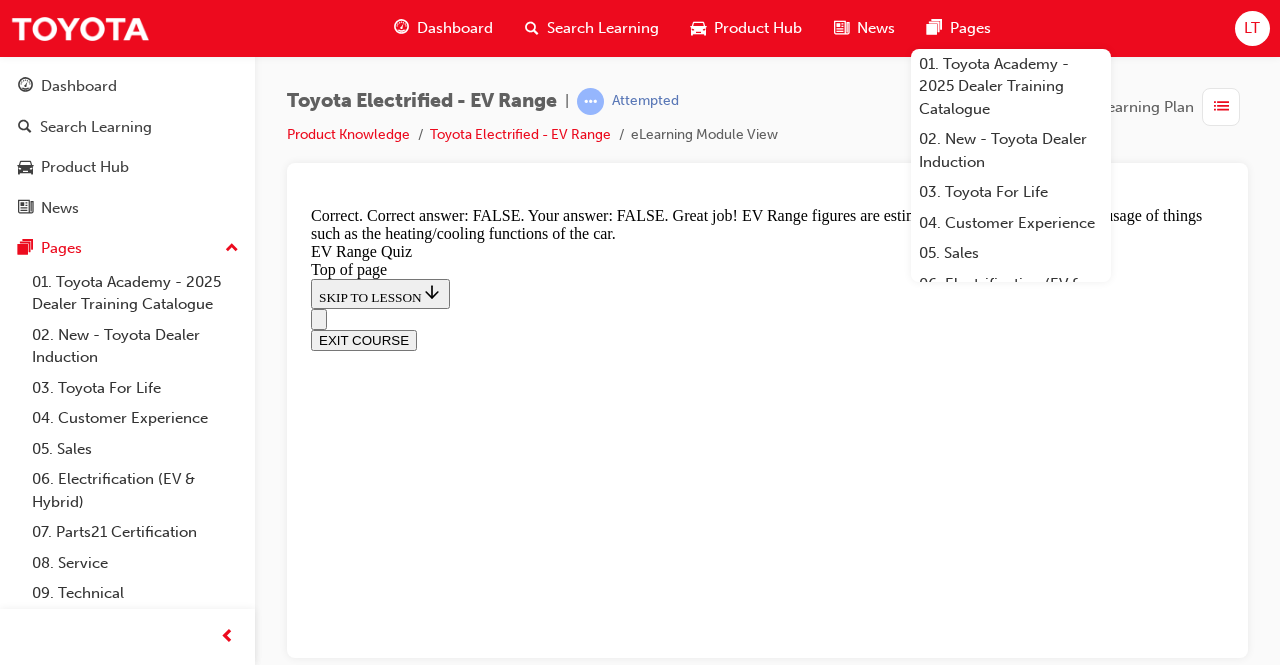click on "NEXT" at bounding box center (337, 12677) 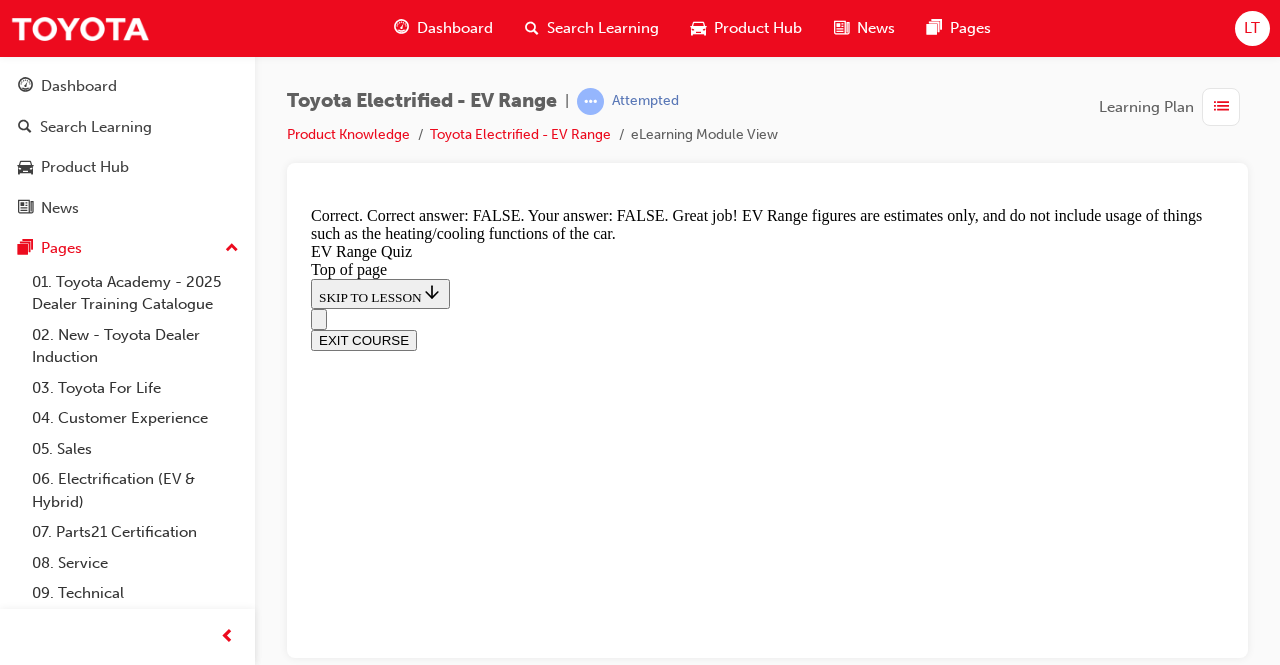 scroll, scrollTop: 697, scrollLeft: 0, axis: vertical 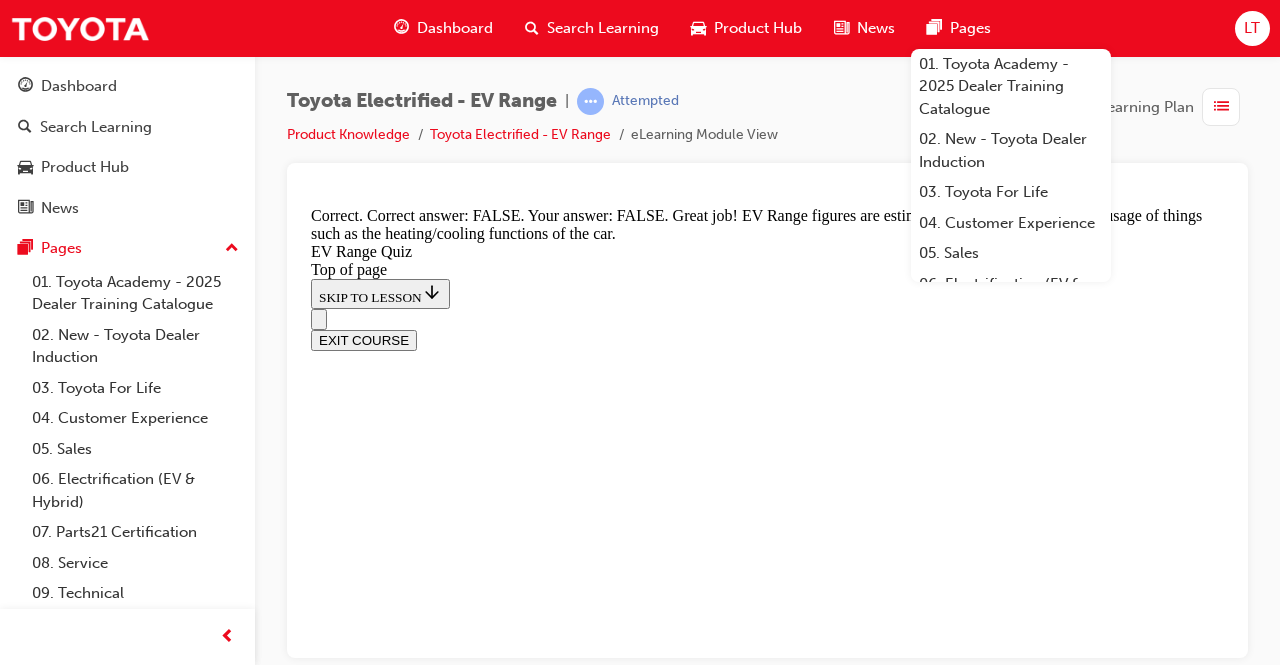 click on "Question 2 of 3 Question 02/03 What are some of the reasons why EVs consume more energy when travelling at constant high speeds for long periods of time (eg. on a roadtrip) compared to traditional (internal combustion) vehicles? select all that may apply. EVs do not have a transmission which makes high-speed travelling more energy efficient on an internal combustion vehicle EV's are less aerodynamic compared to an internal combustion vehicle EV's have faster acceleration vs. internal combustion vehicles There's much less chance to recapture energy from regenerative braking to charge the battery compared to stop/start or city style driving. Incorrect SUBMIT NEXT" at bounding box center [767, 14140] 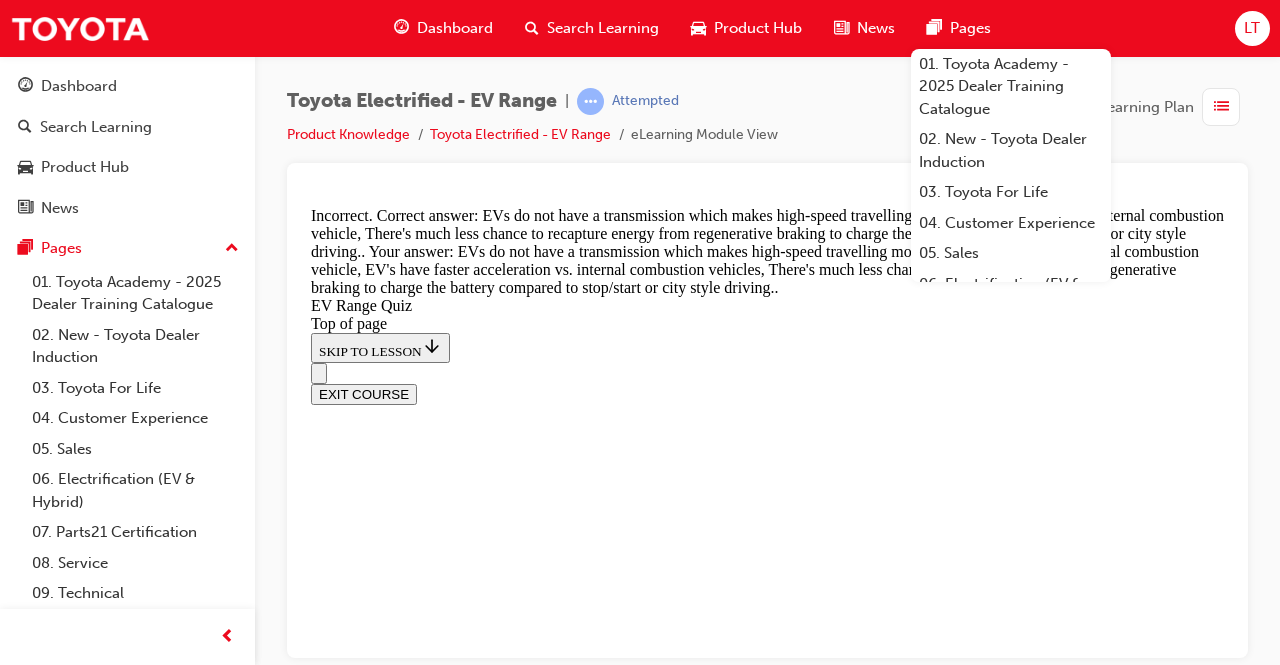 scroll, scrollTop: 438, scrollLeft: 0, axis: vertical 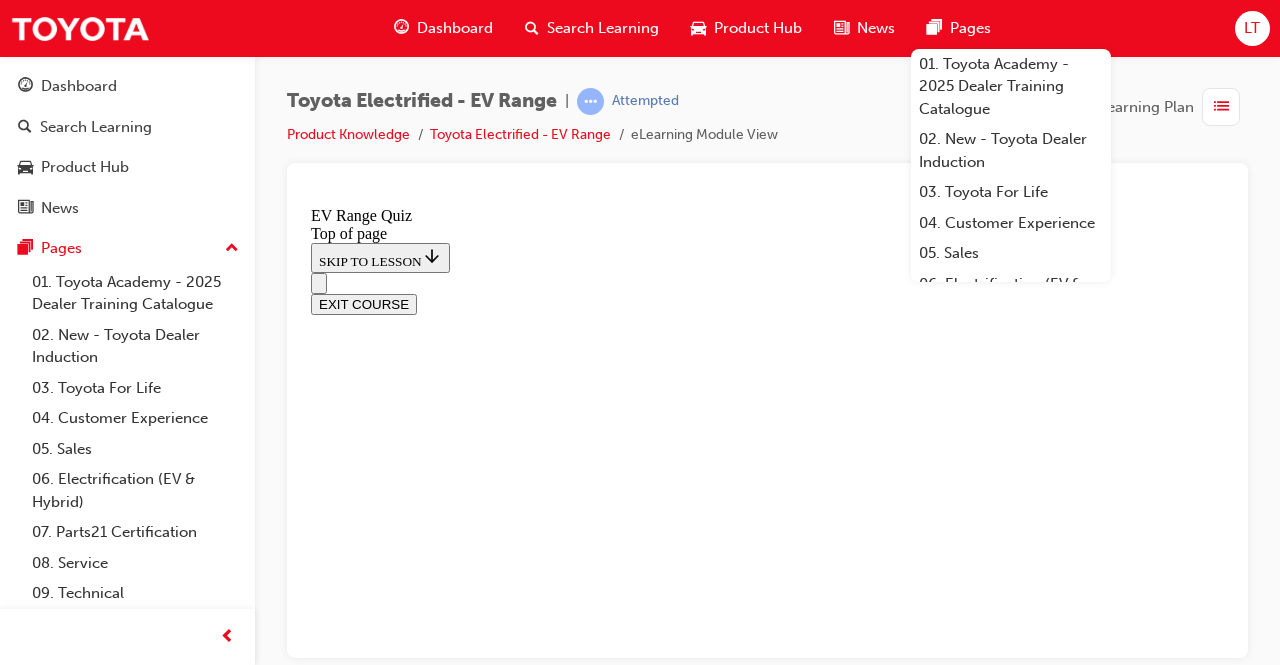 drag, startPoint x: 498, startPoint y: 396, endPoint x: 1016, endPoint y: 401, distance: 518.0241 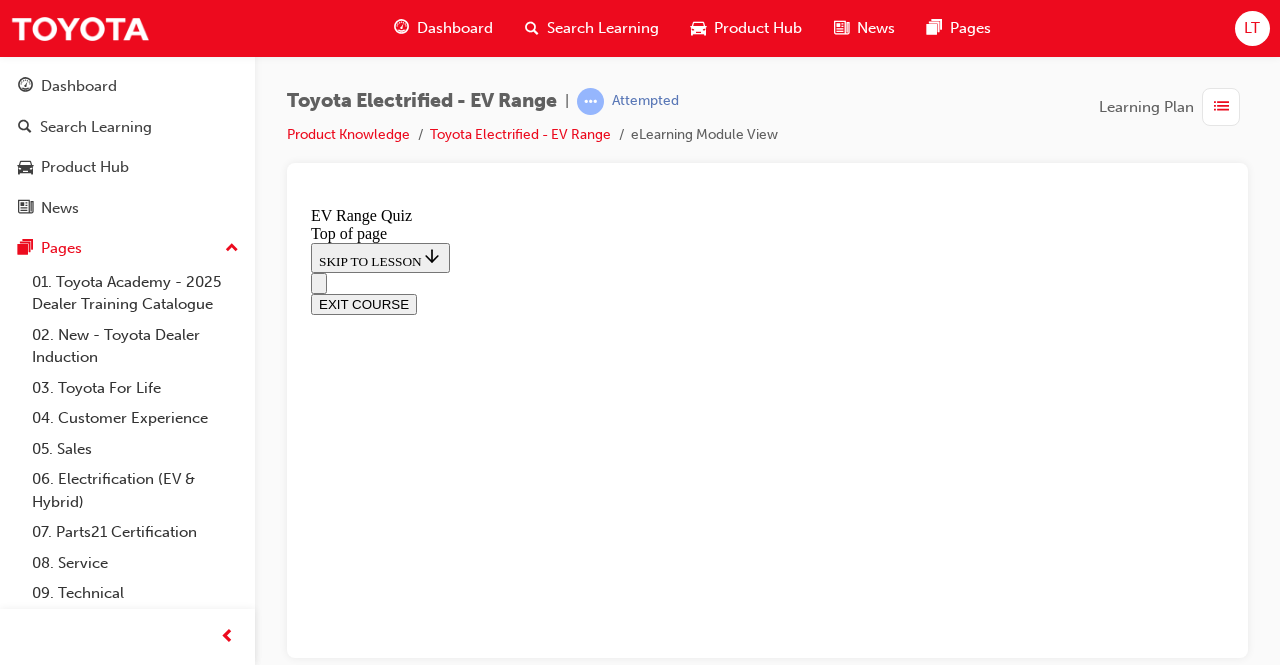 scroll, scrollTop: 508, scrollLeft: 0, axis: vertical 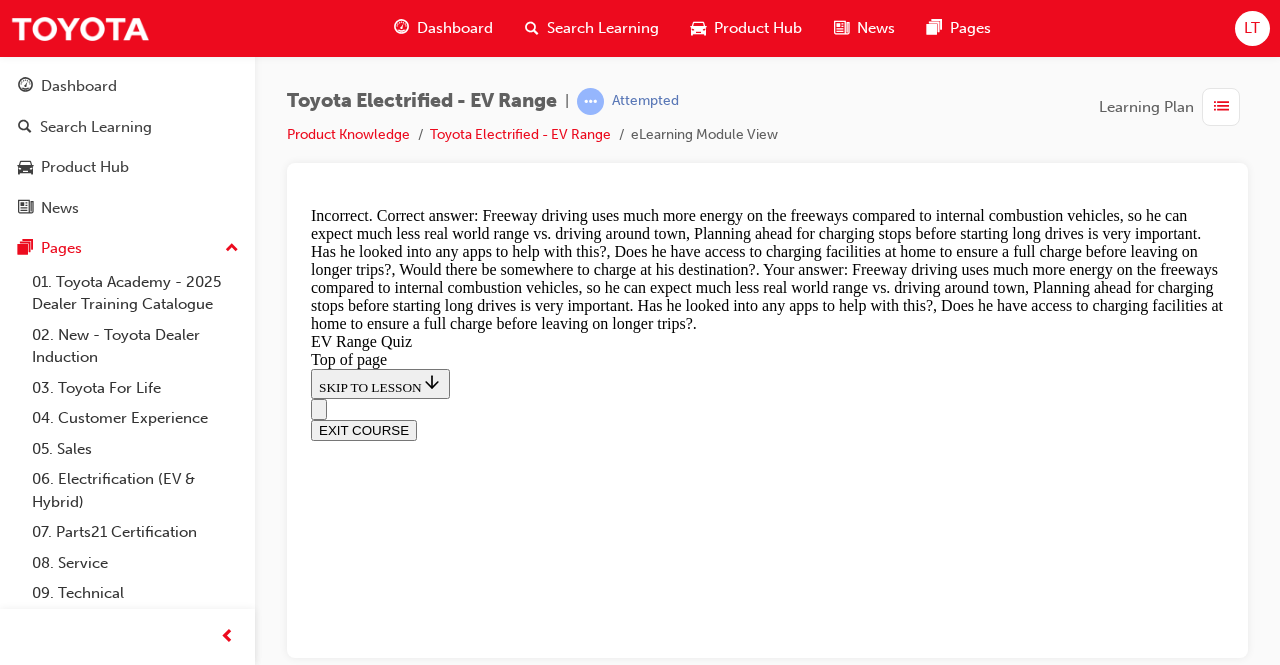 click on "NEXT" at bounding box center [337, 15485] 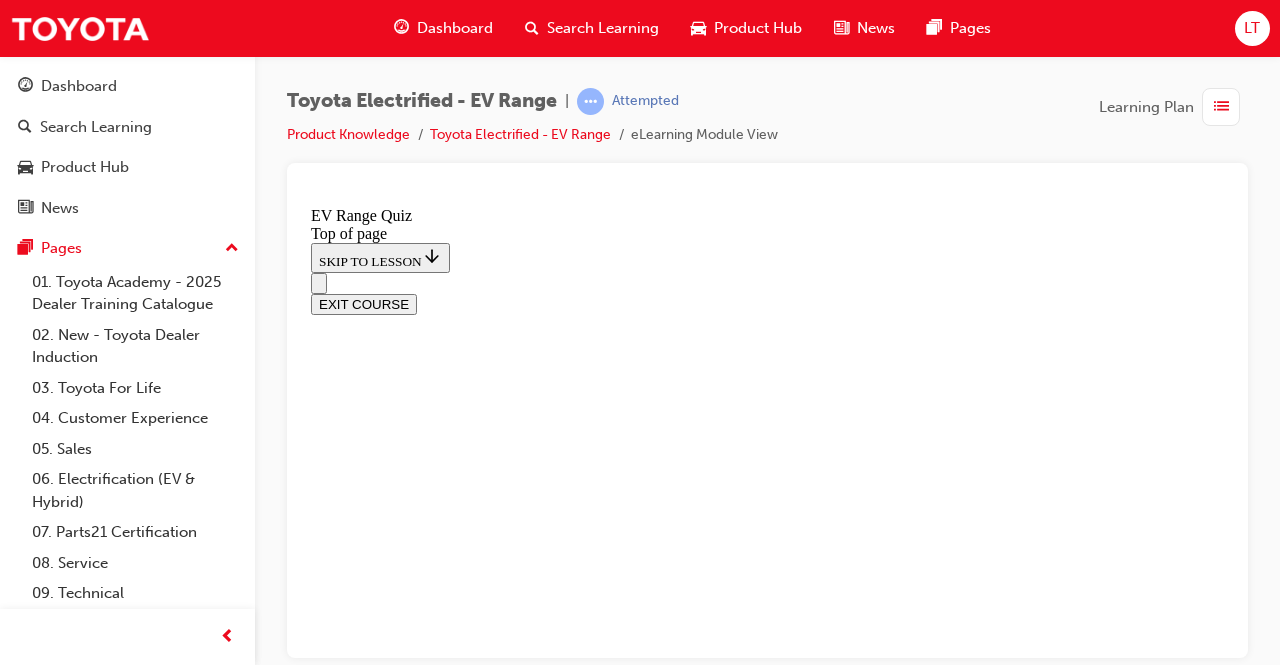 scroll, scrollTop: 561, scrollLeft: 0, axis: vertical 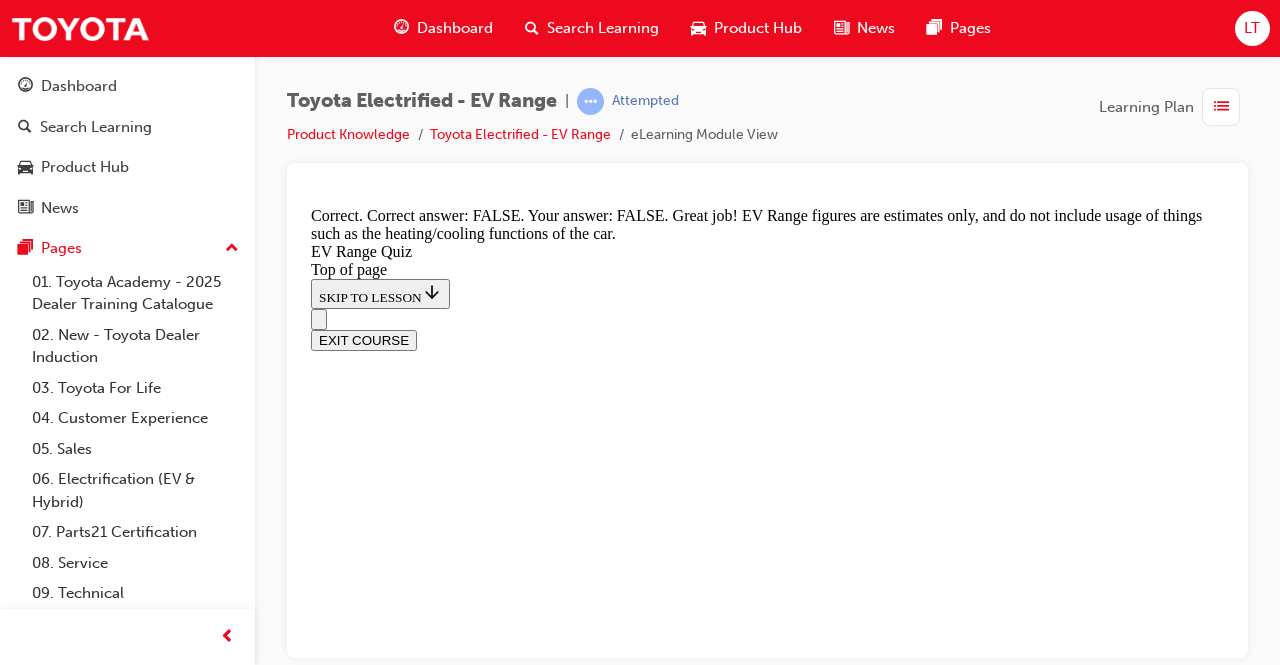 click on "NEXT" at bounding box center [337, 12703] 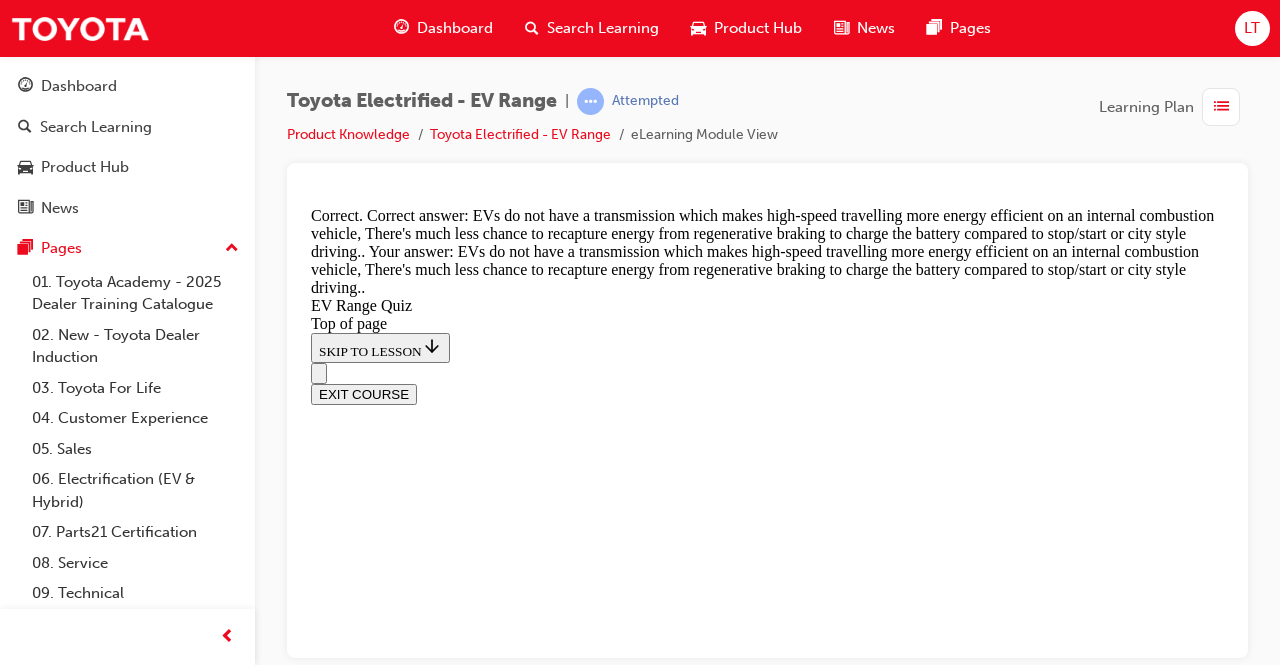 click on "NEXT" at bounding box center (337, 15835) 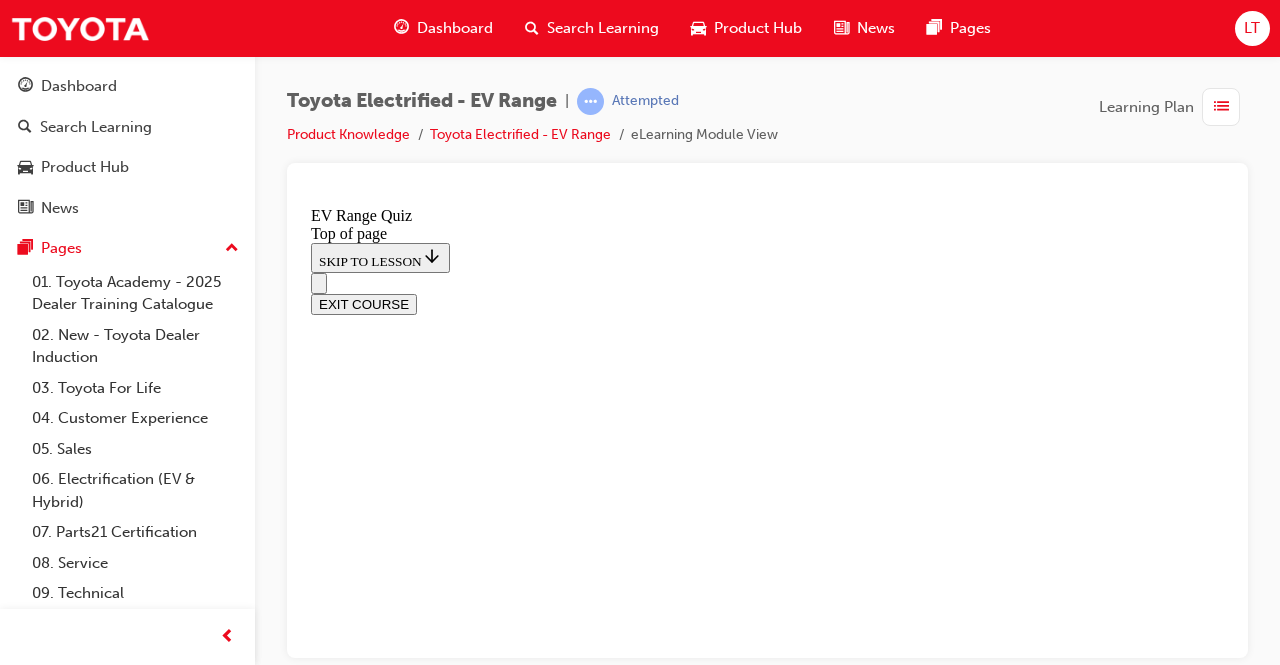 click on "Freeway driving uses much more energy on the freeways compared to internal combustion vehicles, so he can expect much less real world range vs. driving around town" at bounding box center [787, 13047] 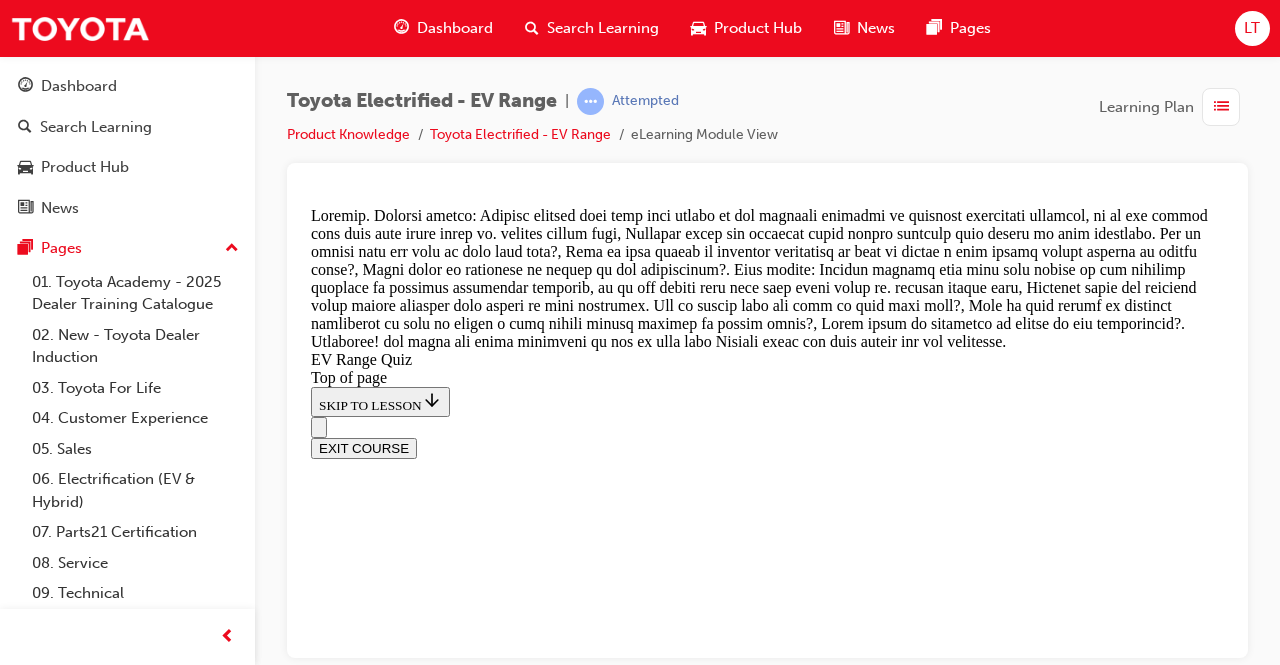 click on "NEXT" at bounding box center (337, 15553) 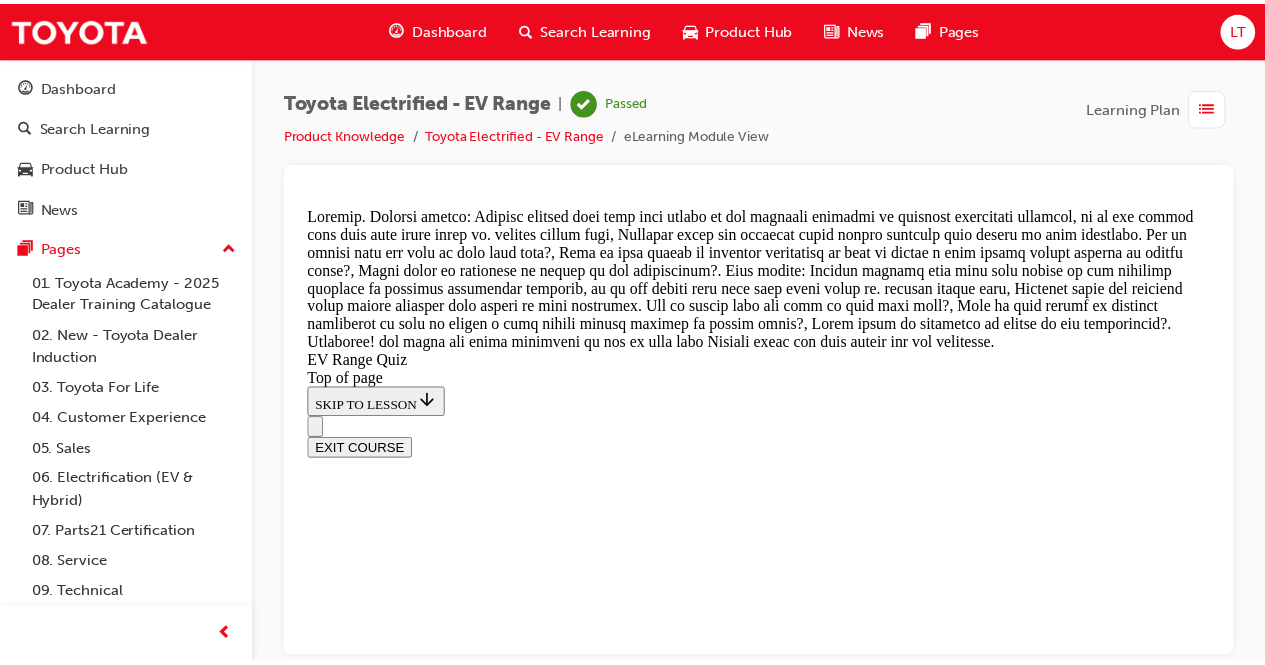 scroll, scrollTop: 60, scrollLeft: 0, axis: vertical 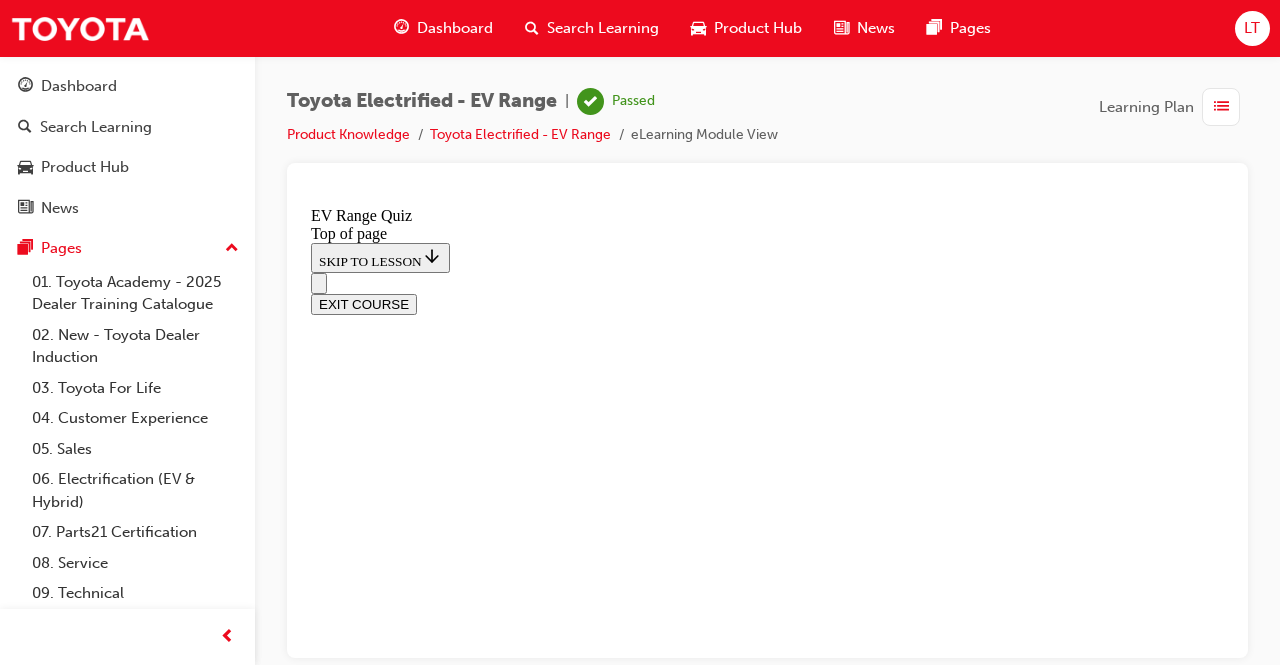 click on "Dashboard" at bounding box center (455, 28) 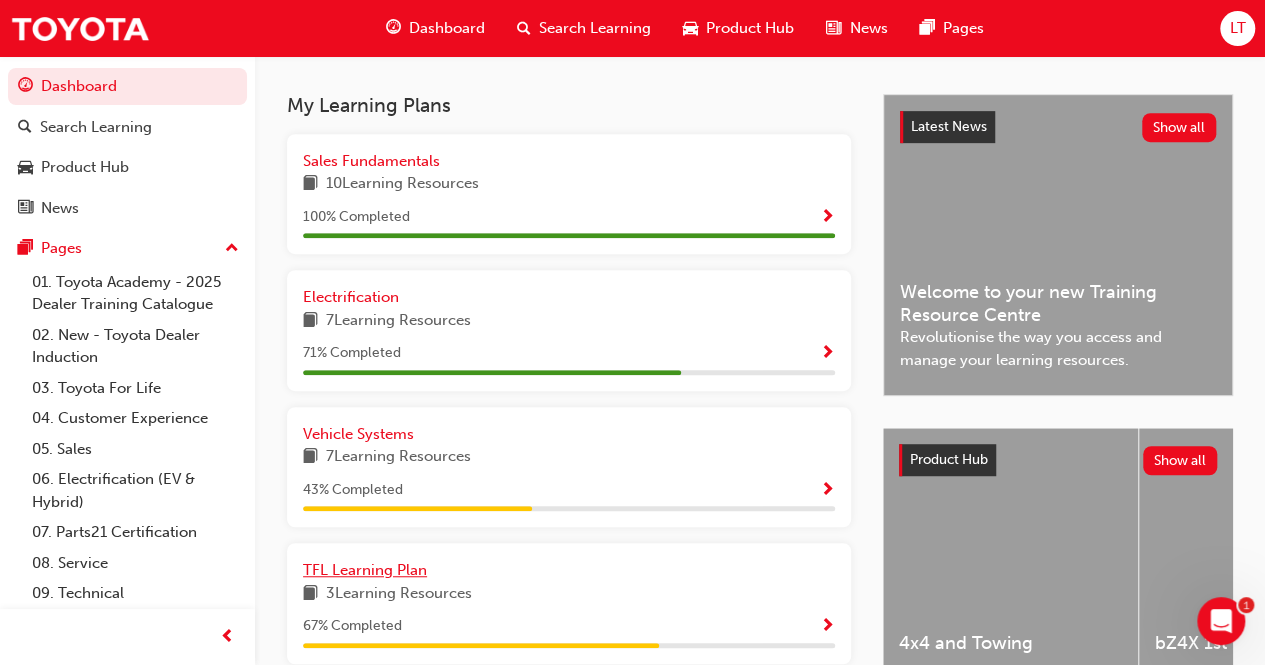 scroll, scrollTop: 700, scrollLeft: 0, axis: vertical 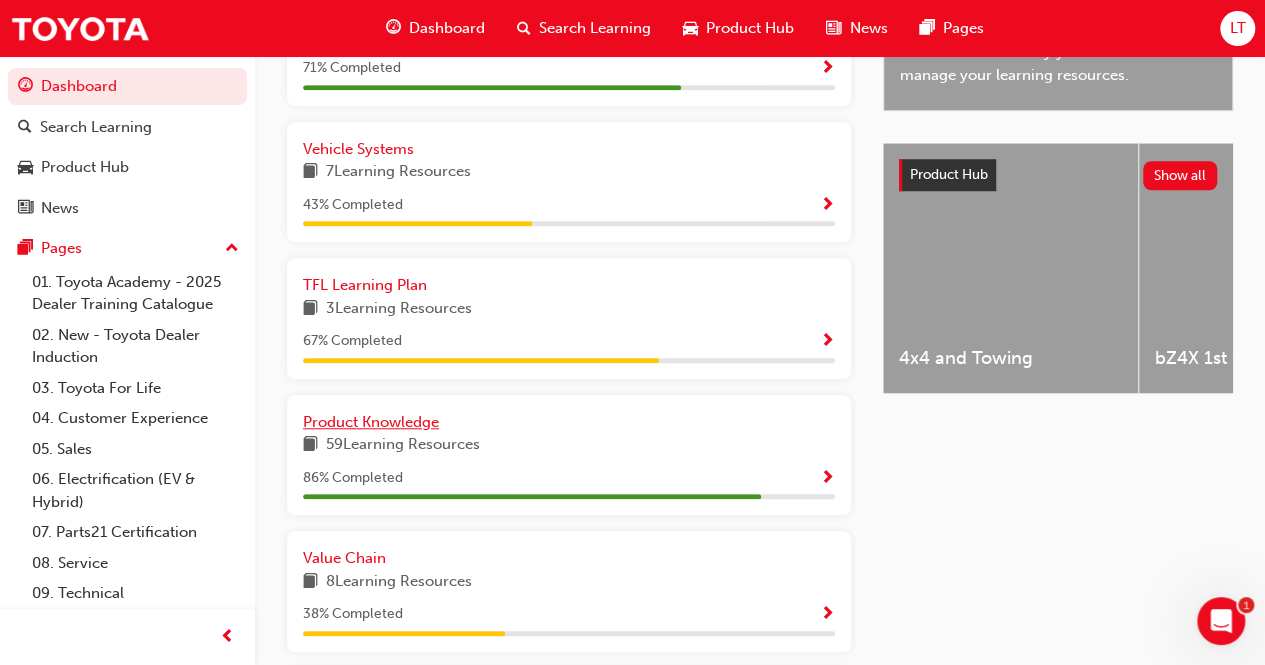 click on "Product Knowledge" at bounding box center (569, 422) 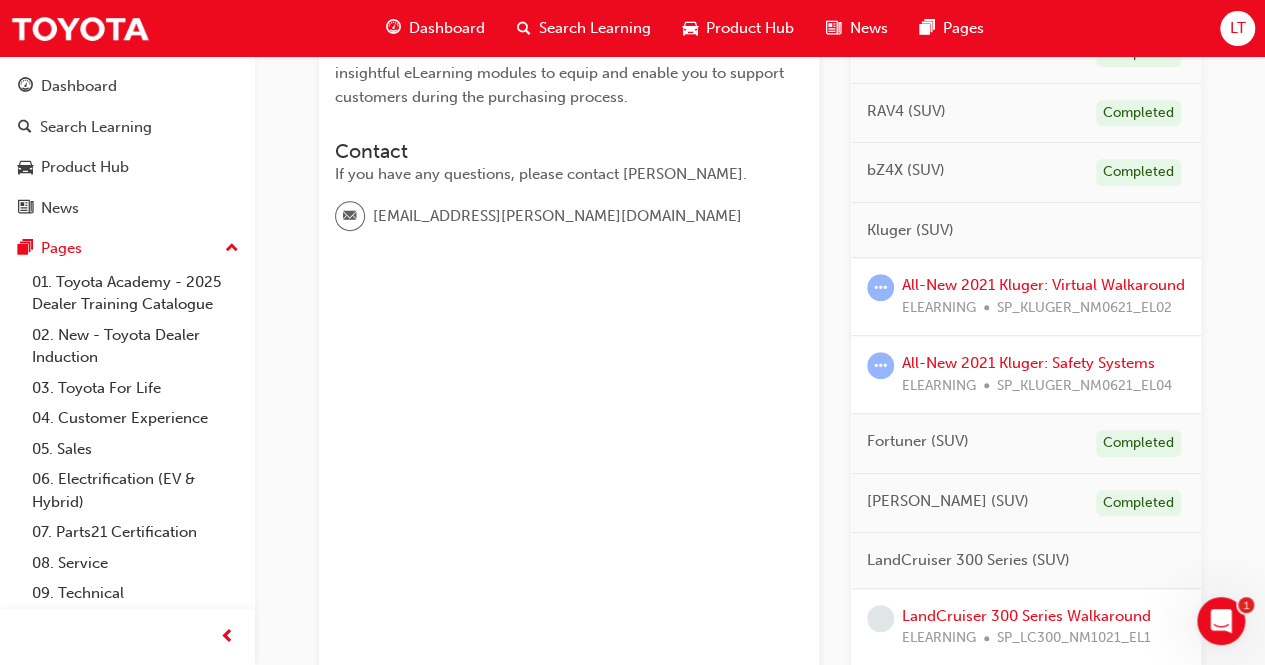 scroll, scrollTop: 1000, scrollLeft: 0, axis: vertical 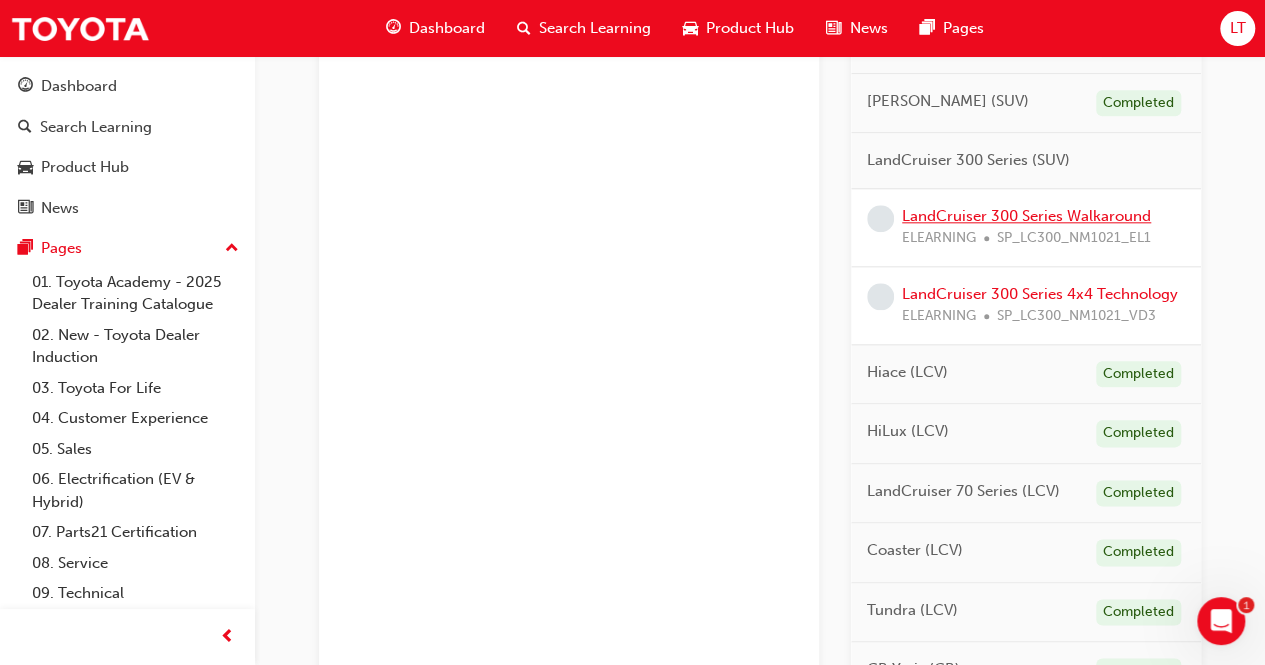 click on "LandCruiser 300 Series Walkaround" at bounding box center [1026, 216] 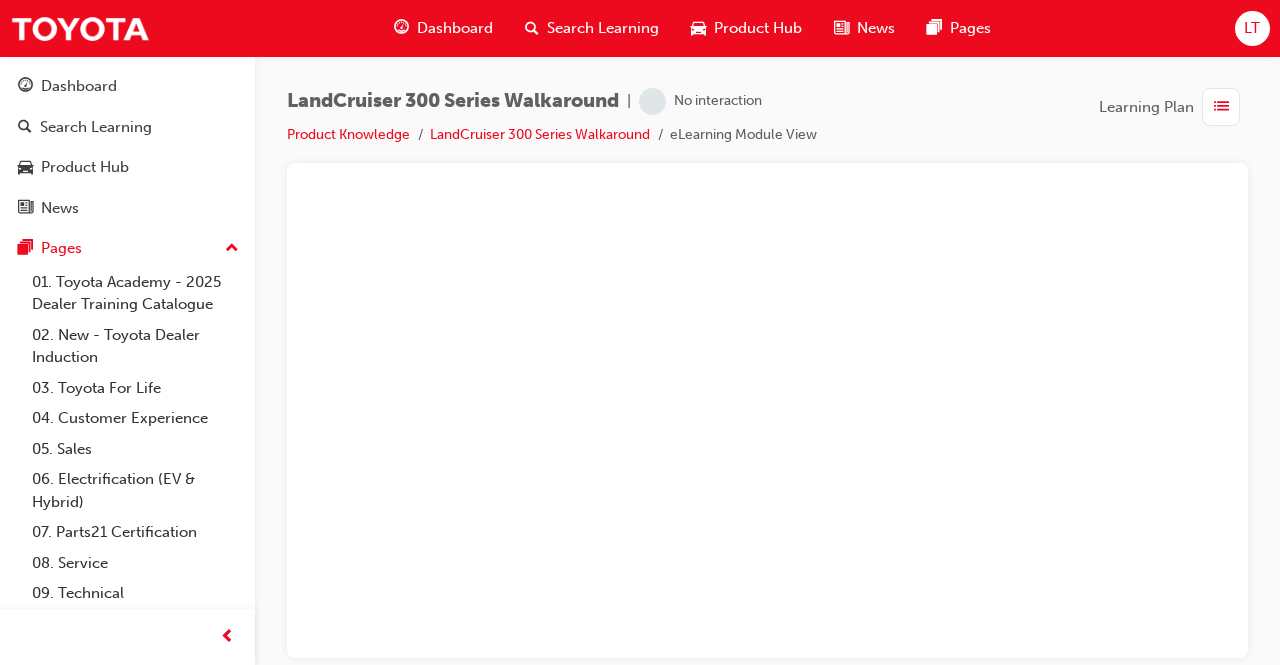 scroll, scrollTop: 0, scrollLeft: 0, axis: both 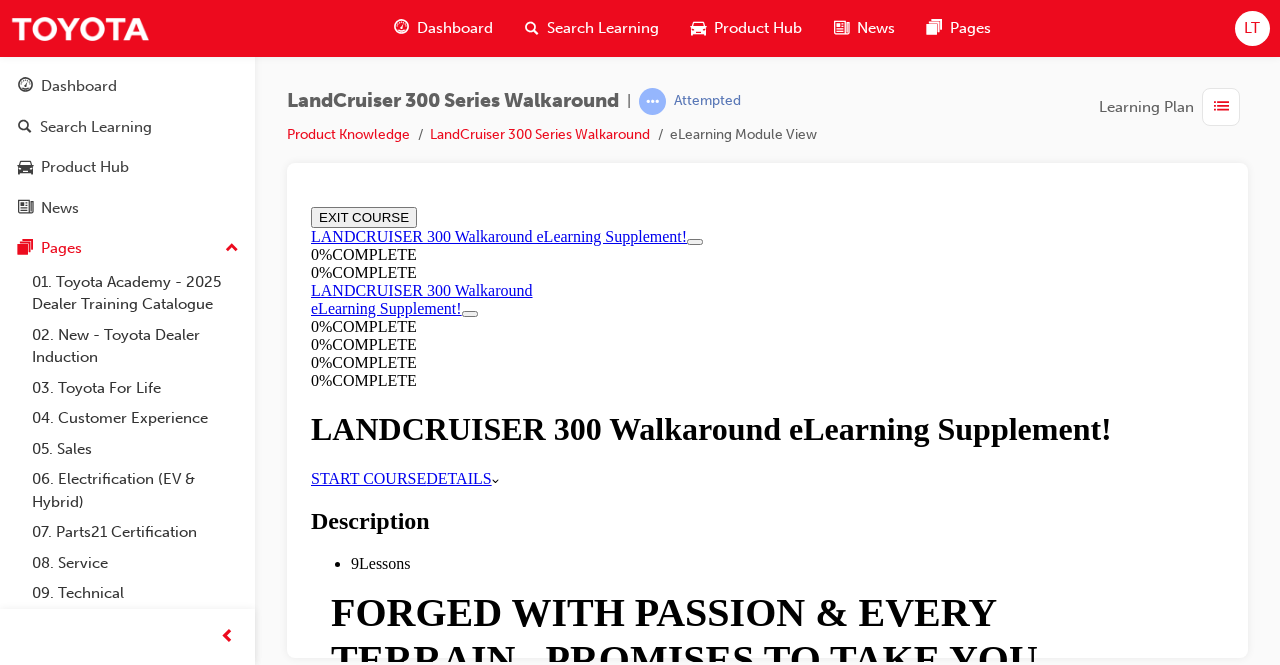 click on "START COURSE" at bounding box center (368, 477) 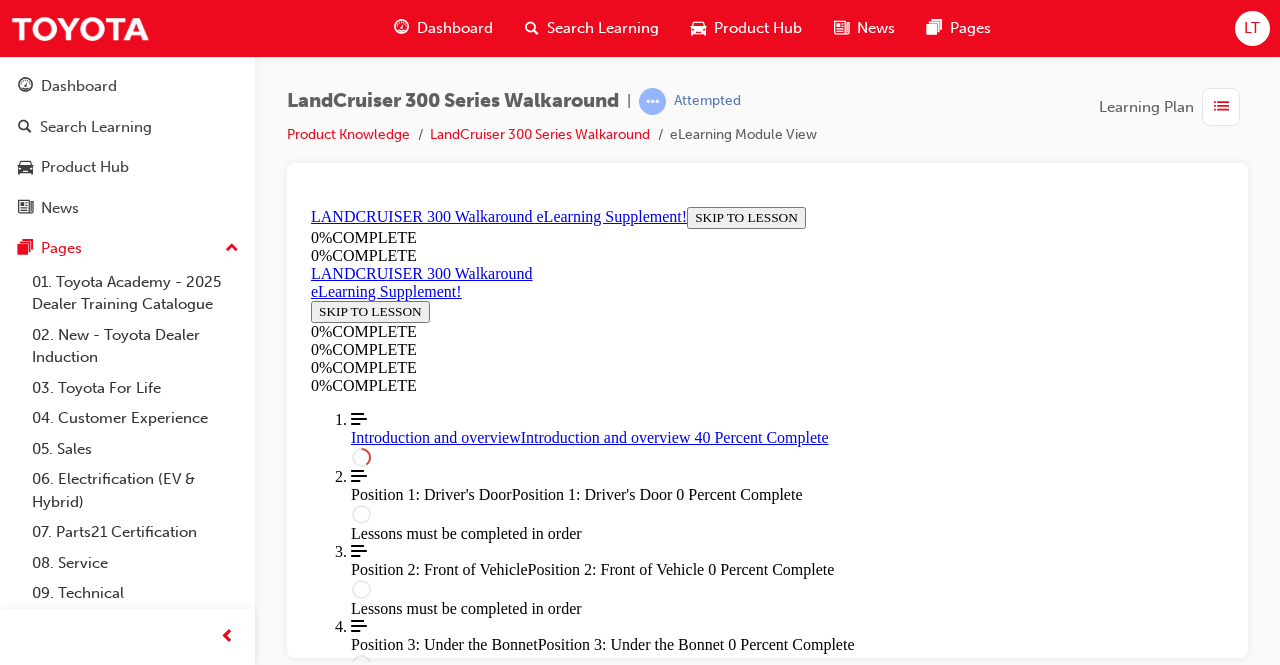 scroll, scrollTop: 1369, scrollLeft: 0, axis: vertical 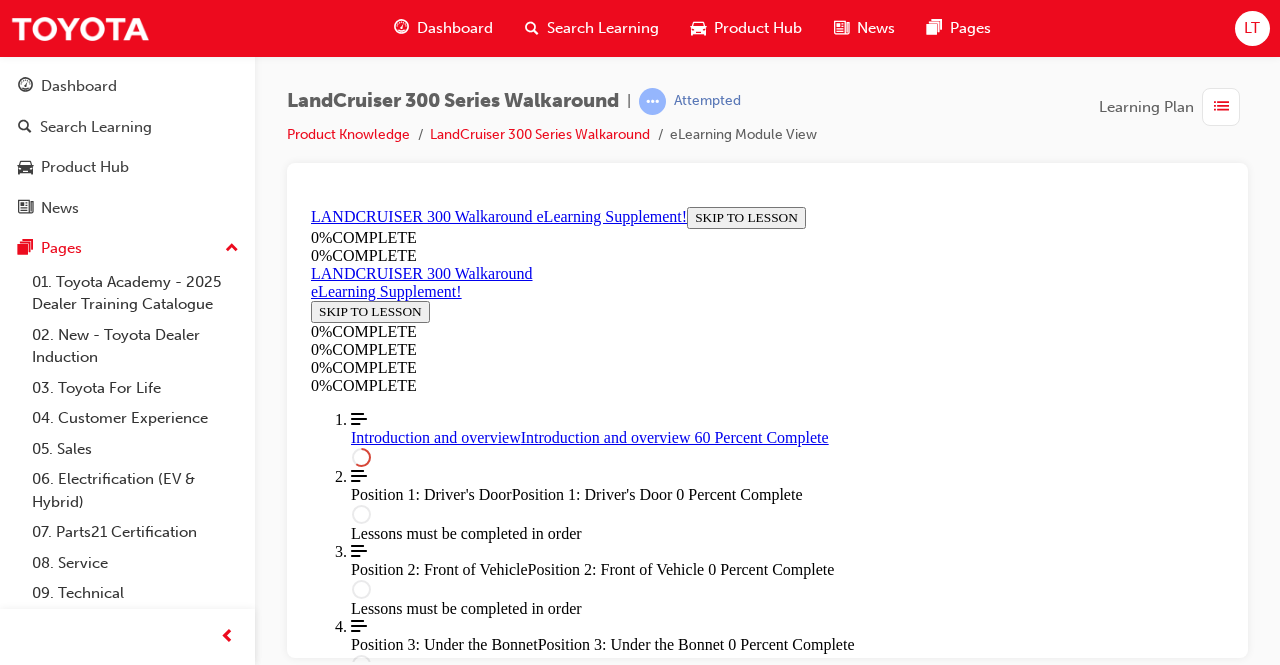 click at bounding box center (767, 1901) 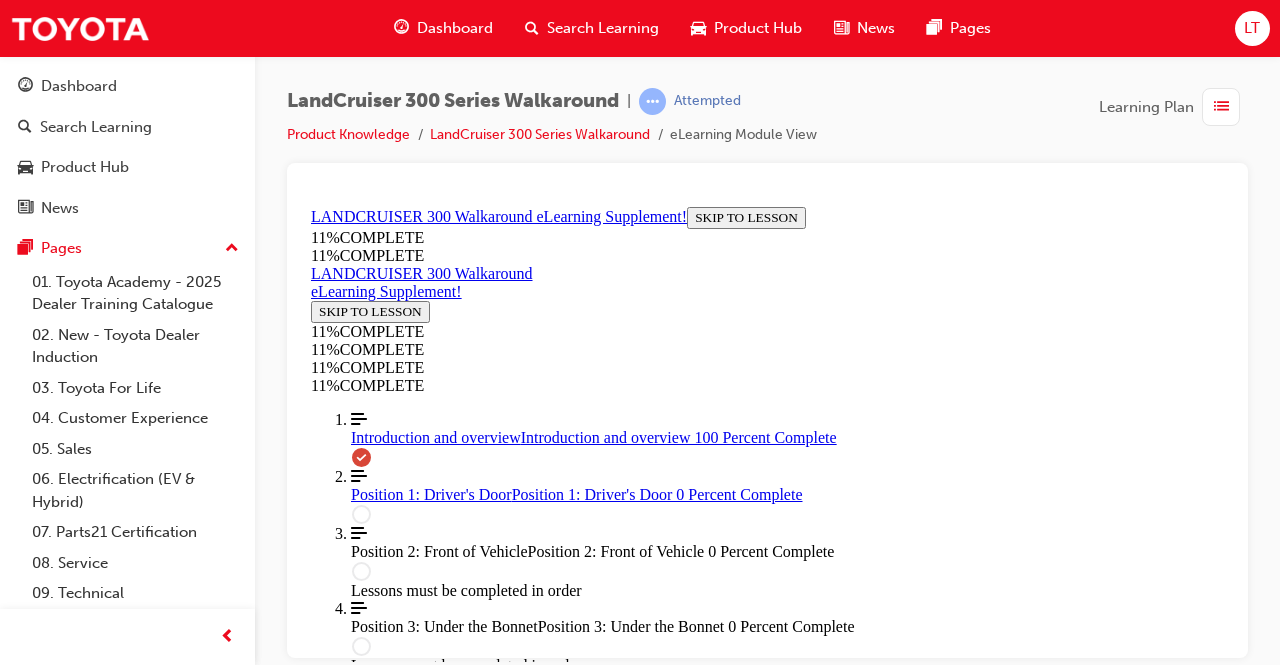 click at bounding box center [767, 3523] 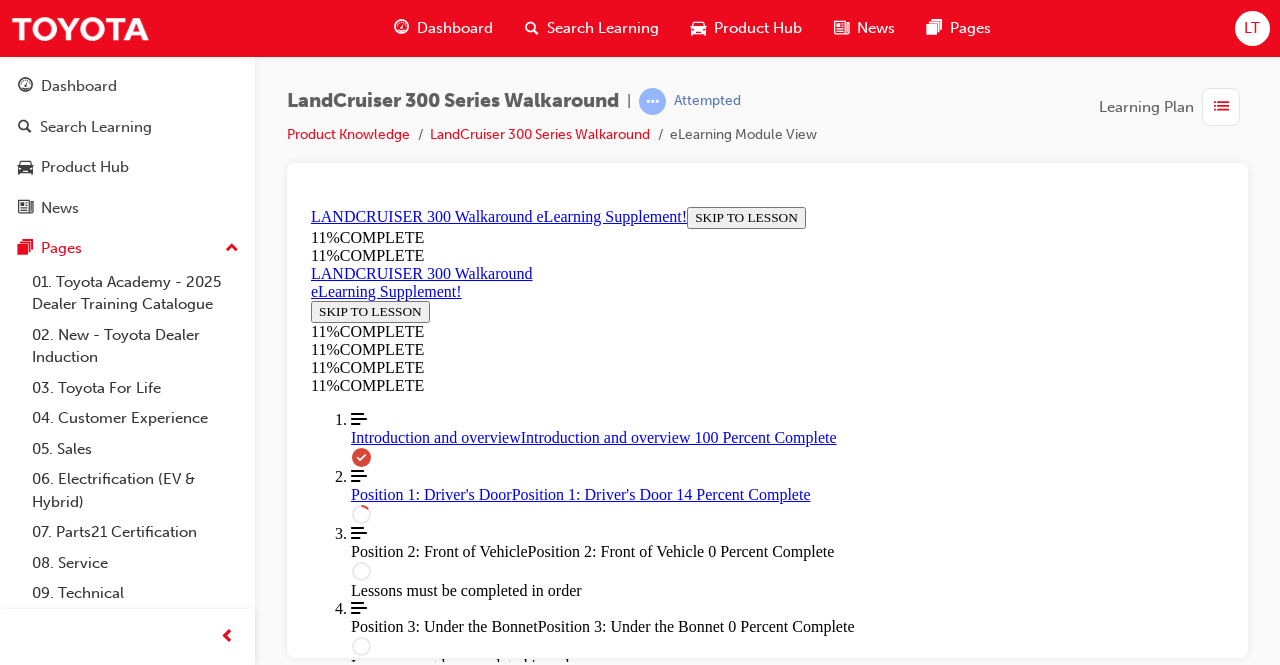 scroll, scrollTop: 0, scrollLeft: 0, axis: both 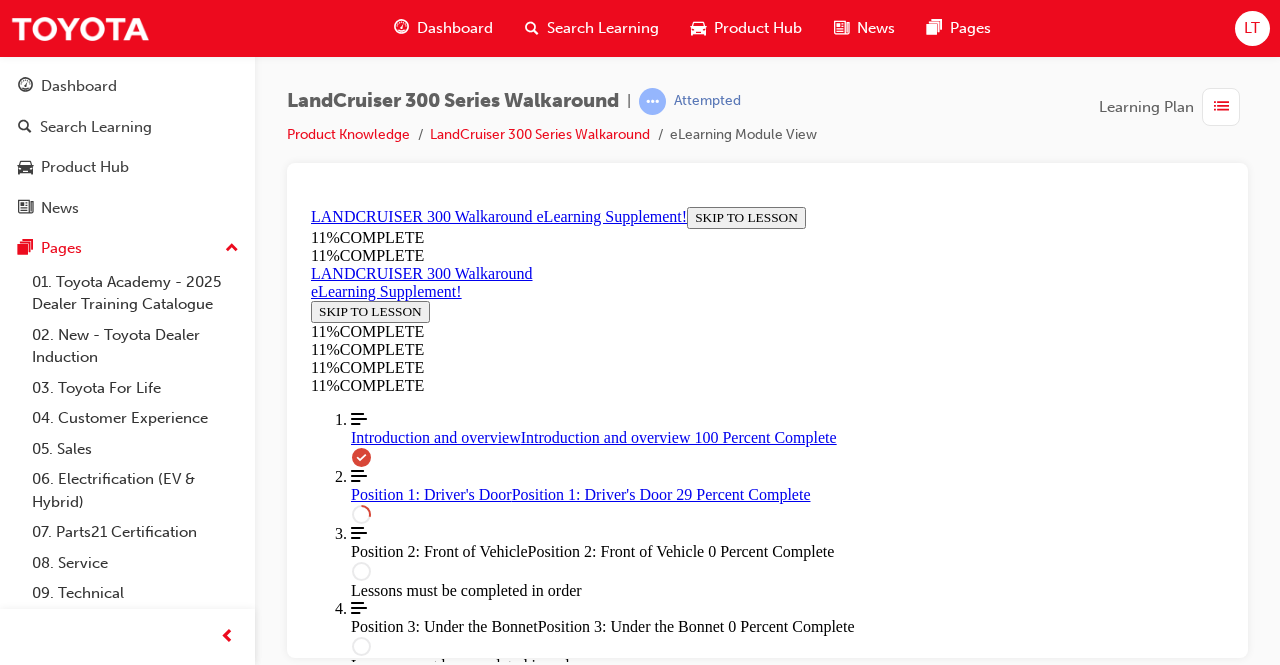 click at bounding box center [767, 1662] 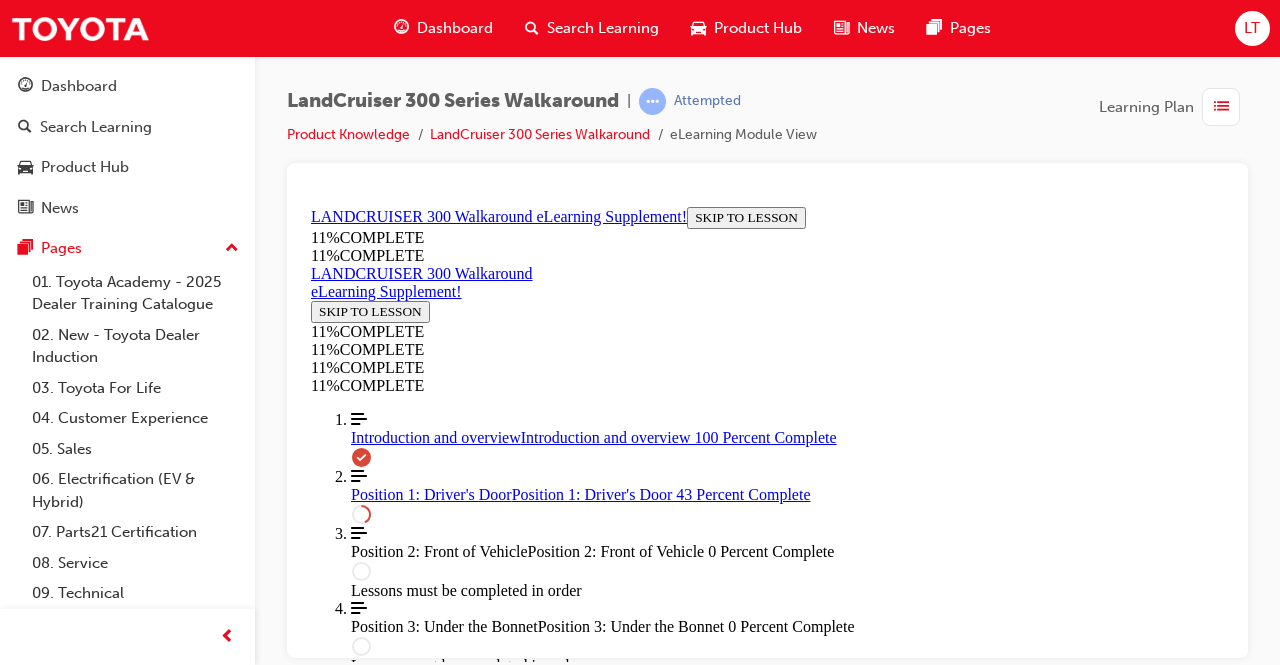 click at bounding box center (767, 1842) 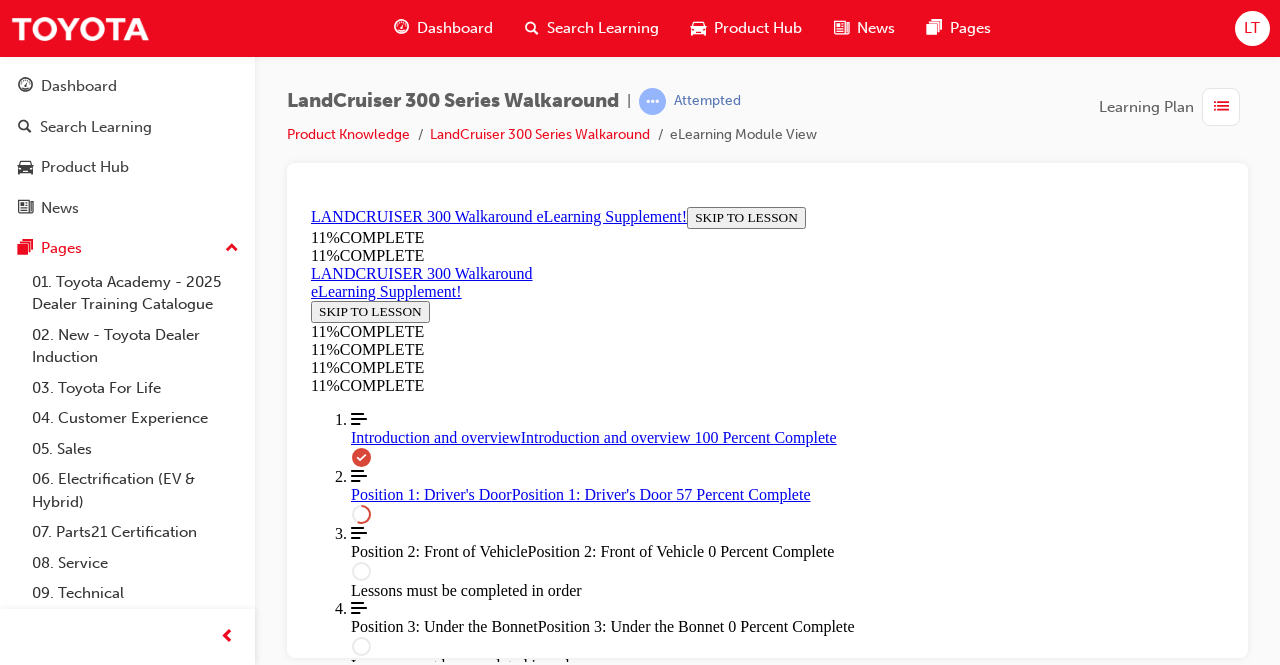 click at bounding box center [427, 2338] 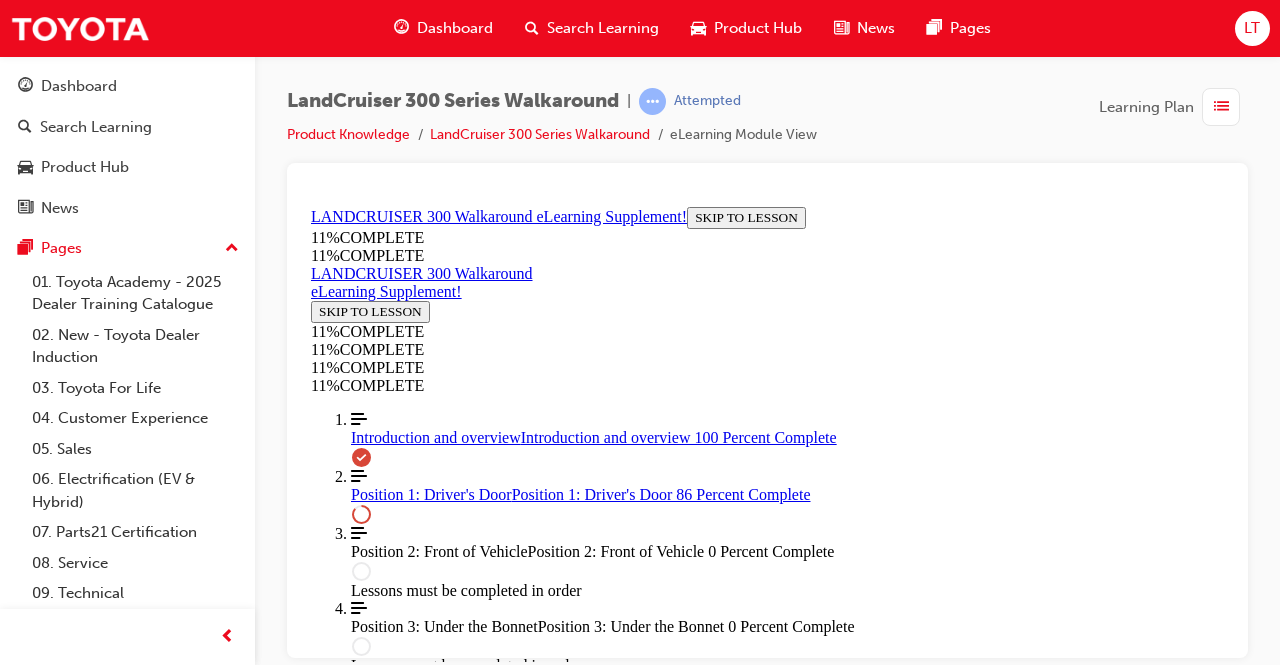 scroll, scrollTop: 2159, scrollLeft: 0, axis: vertical 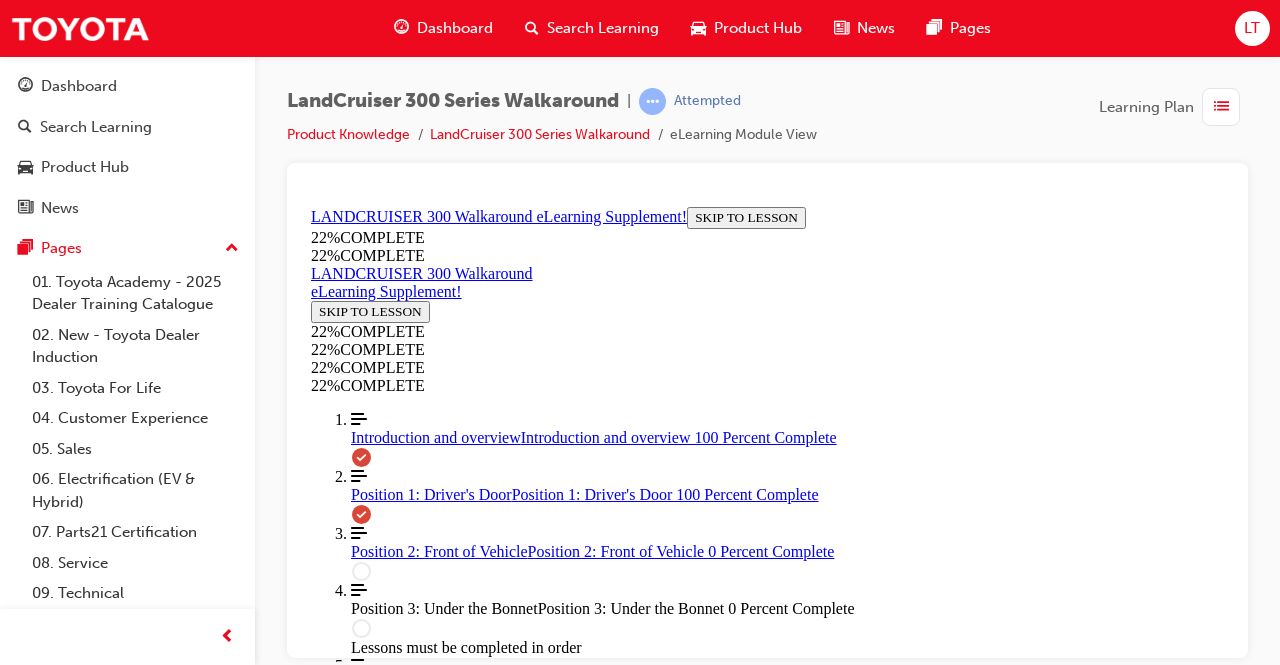 click at bounding box center (787, 7433) 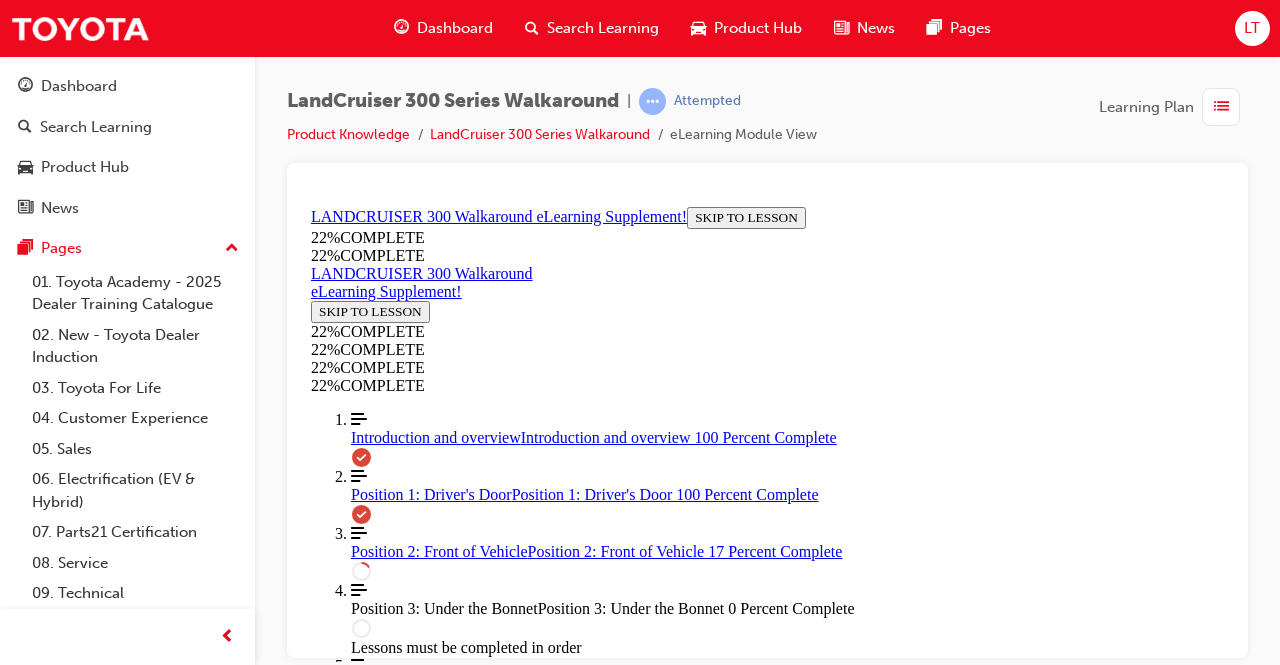 scroll, scrollTop: 0, scrollLeft: 0, axis: both 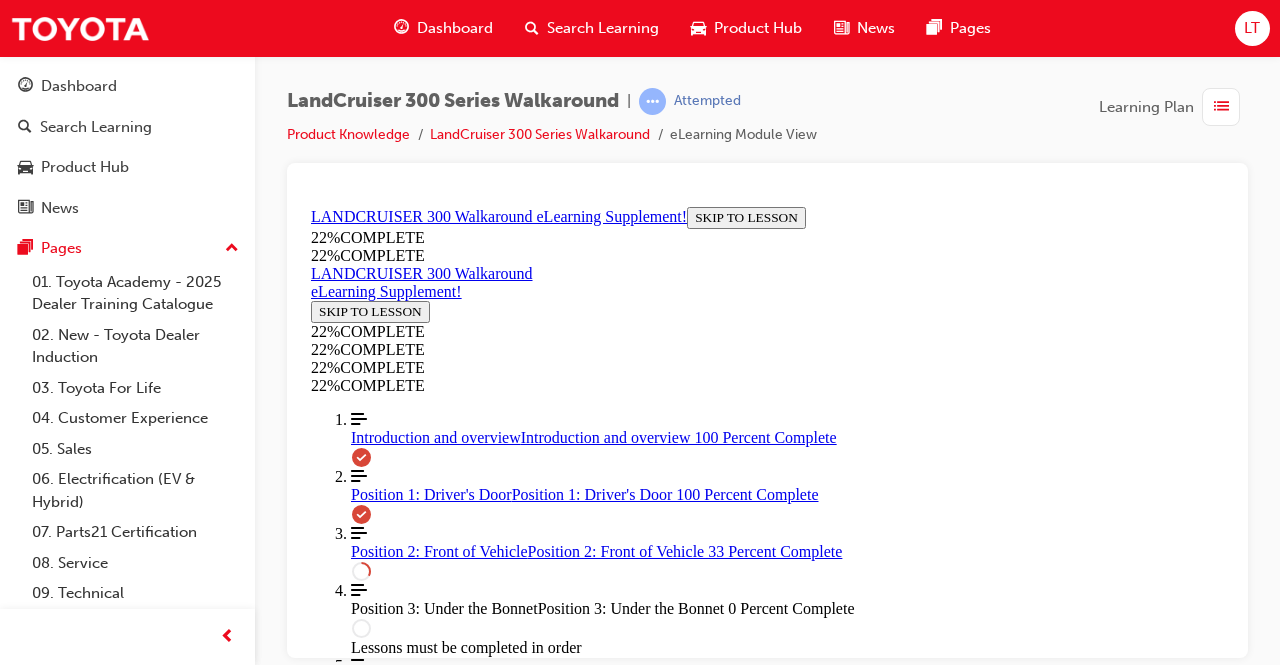 click at bounding box center (399, 1893) 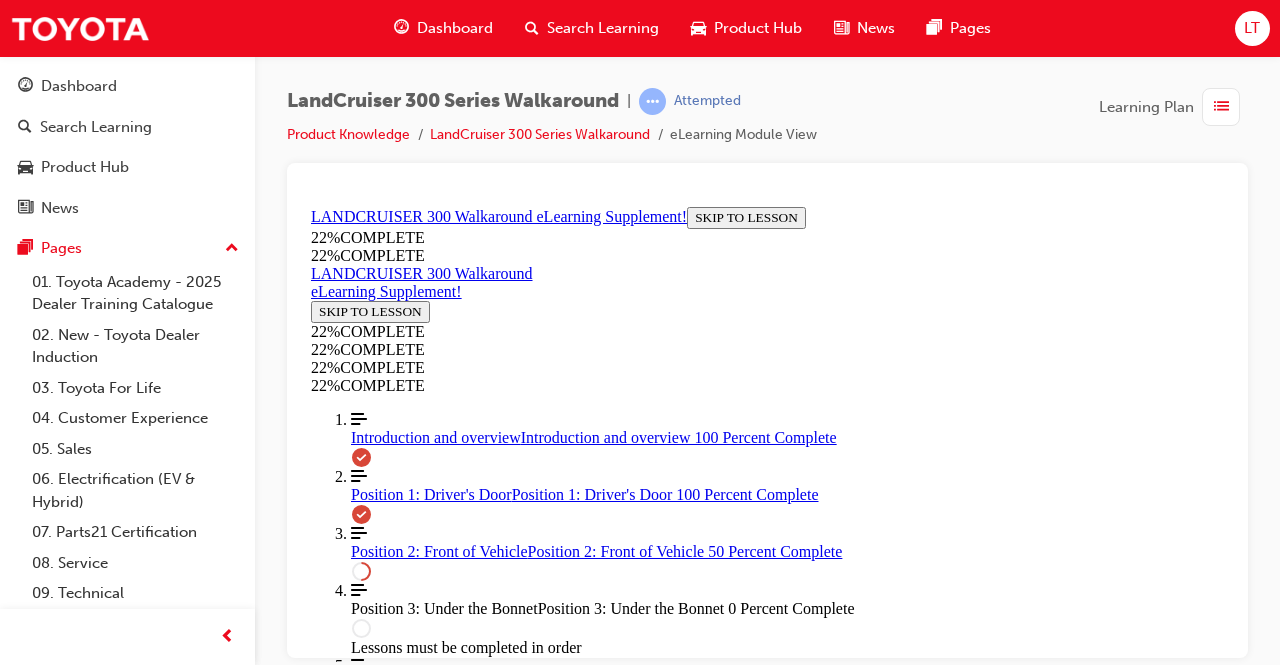click at bounding box center [427, 1684] 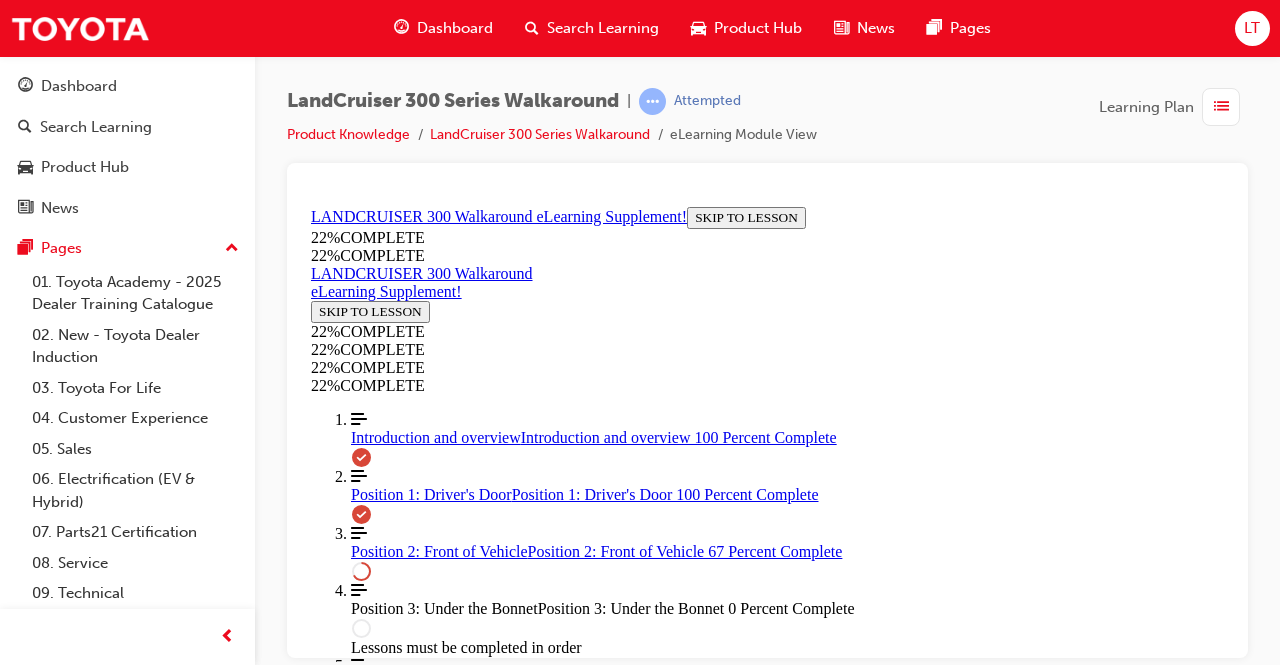 scroll, scrollTop: 1754, scrollLeft: 0, axis: vertical 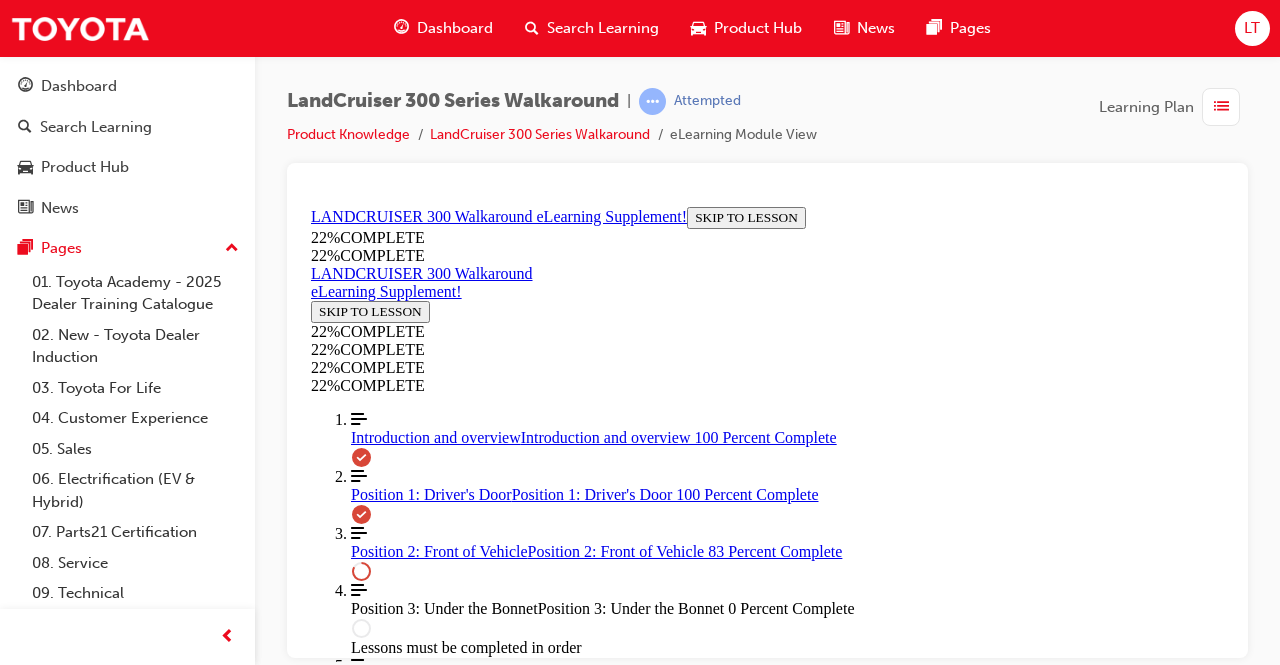 click on "Aluminium (A)" at bounding box center (767, 5314) 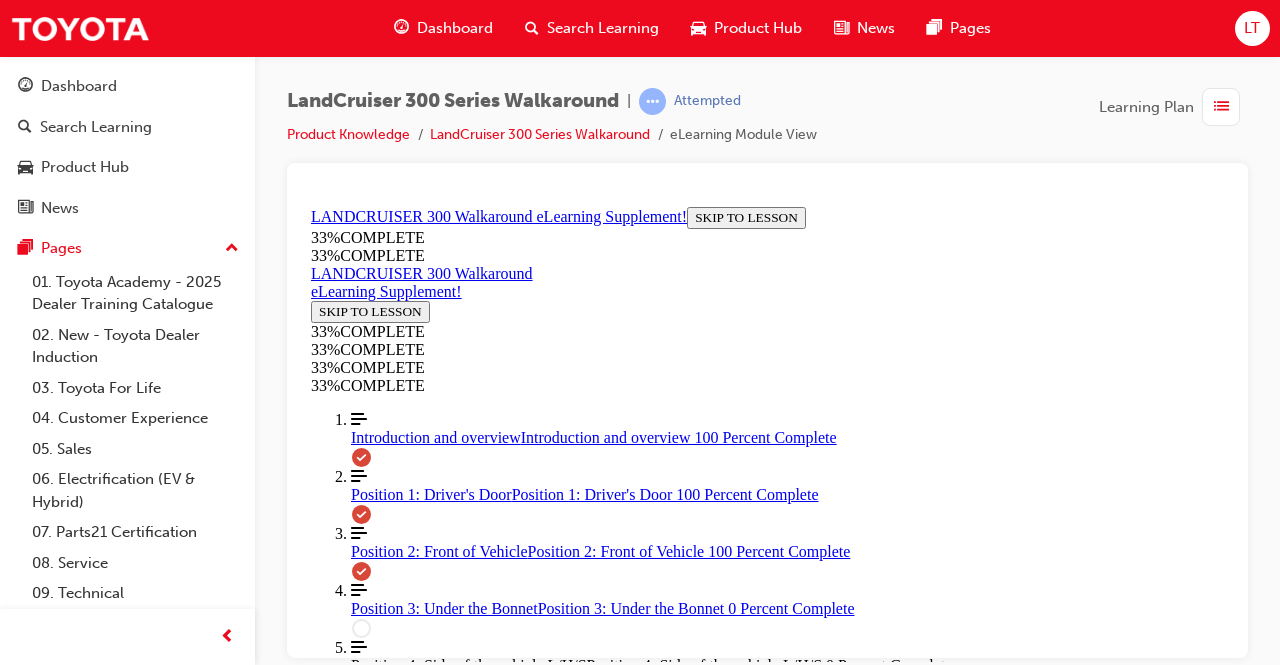 scroll, scrollTop: 2658, scrollLeft: 0, axis: vertical 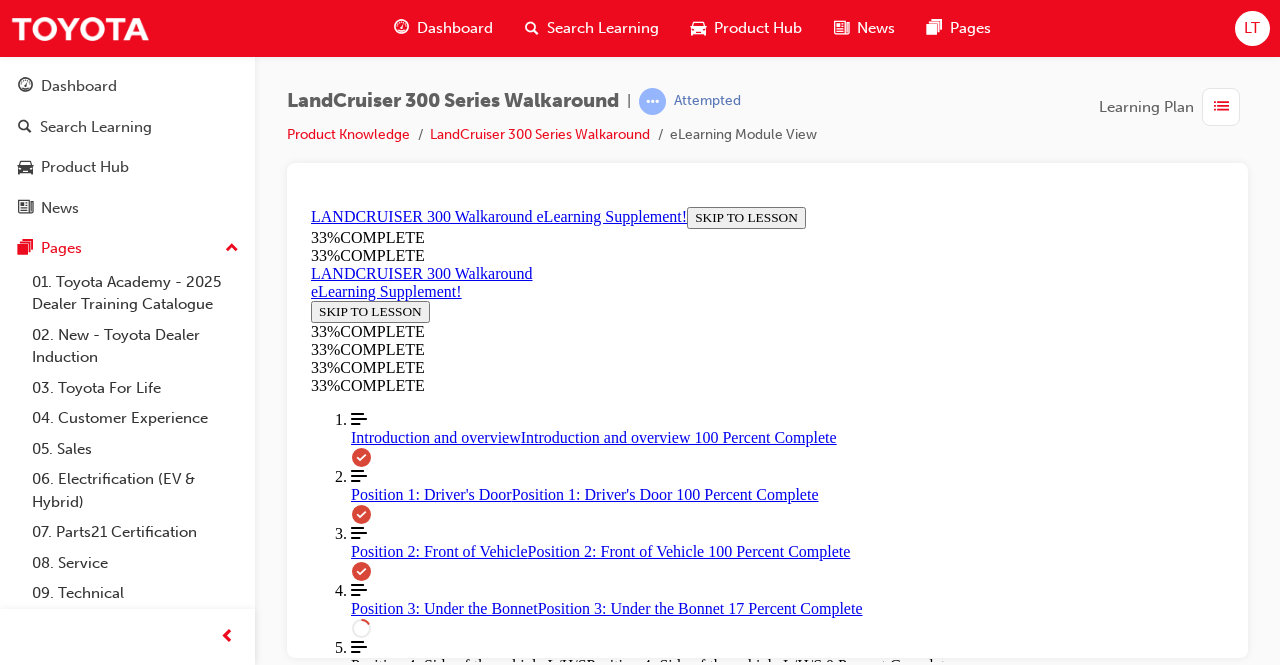 click on "3.3 Litre Twin-turbo V6 inter..." at bounding box center [602, 1429] 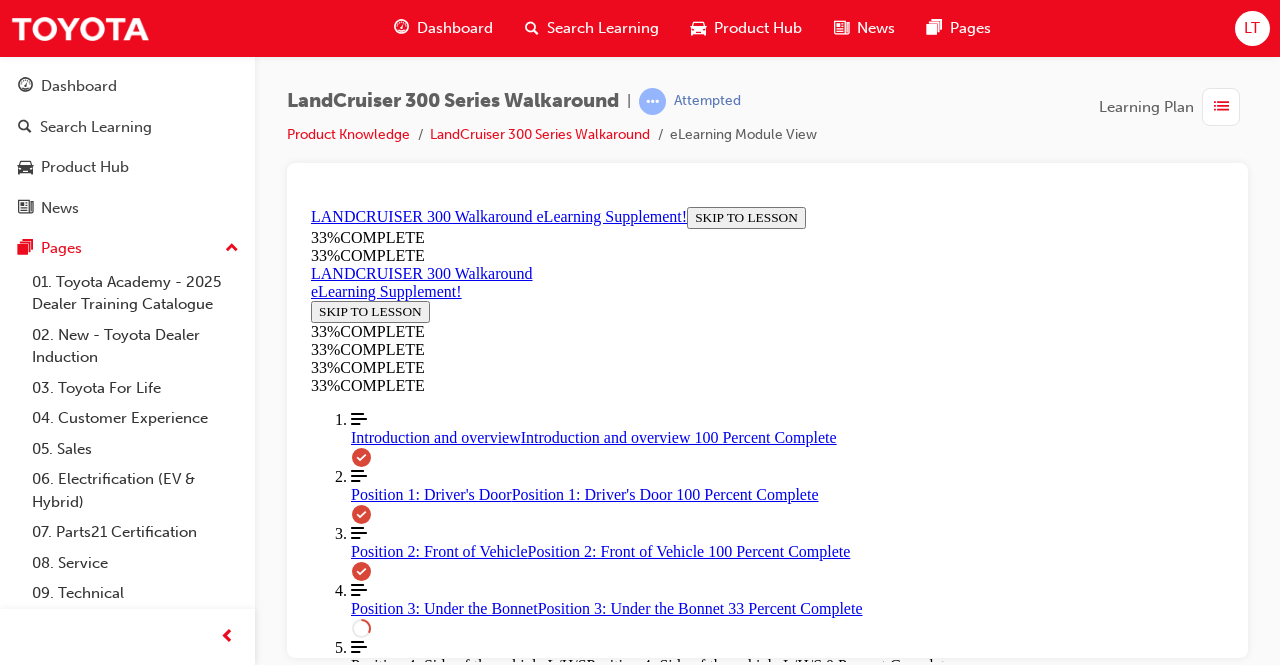 click at bounding box center [767, 1457] 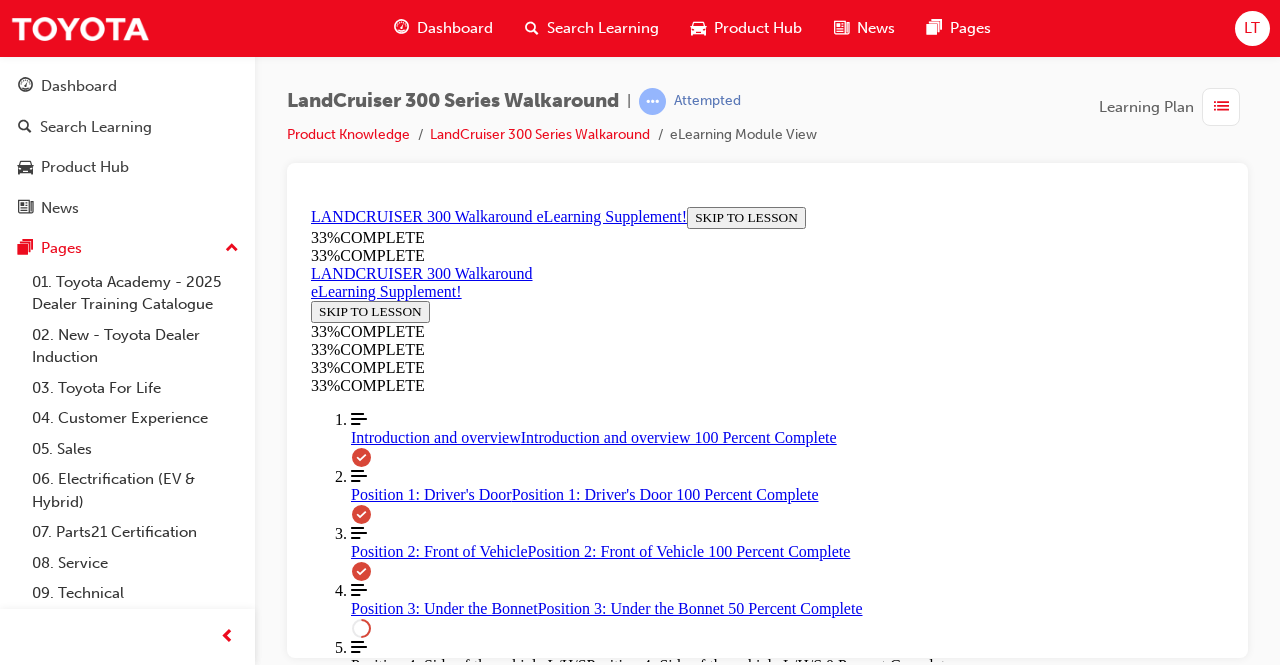 scroll, scrollTop: 1978, scrollLeft: 0, axis: vertical 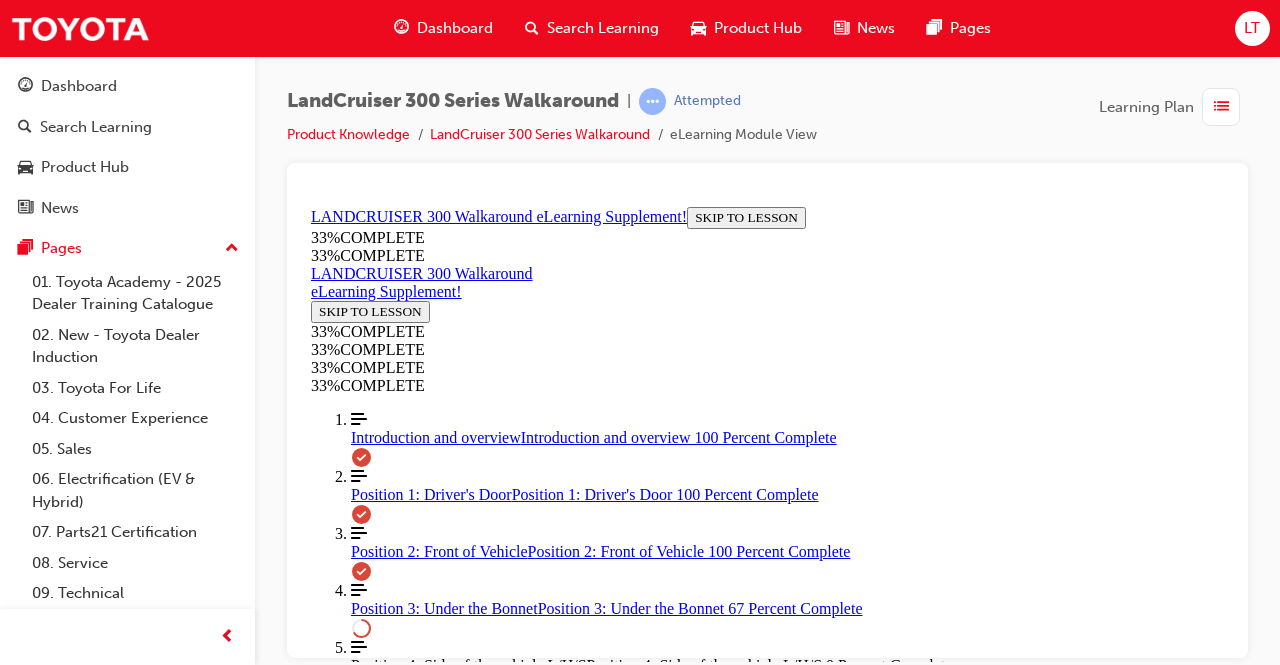 click at bounding box center (767, 4171) 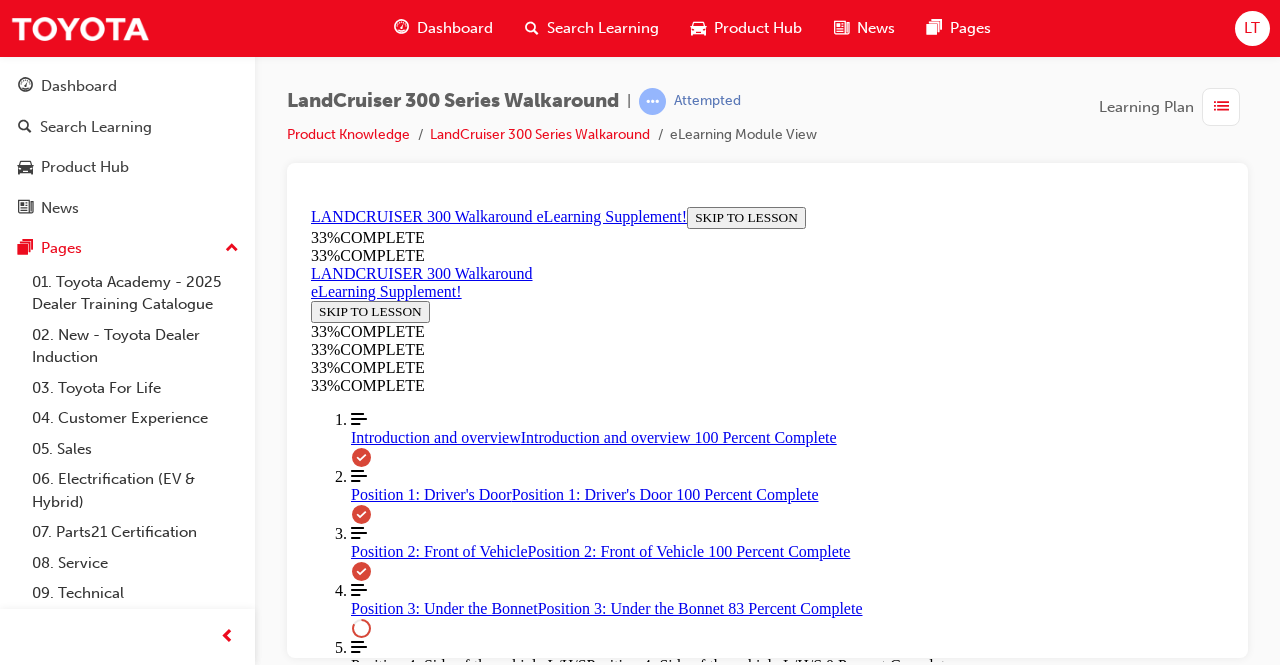 click at bounding box center (767, 4771) 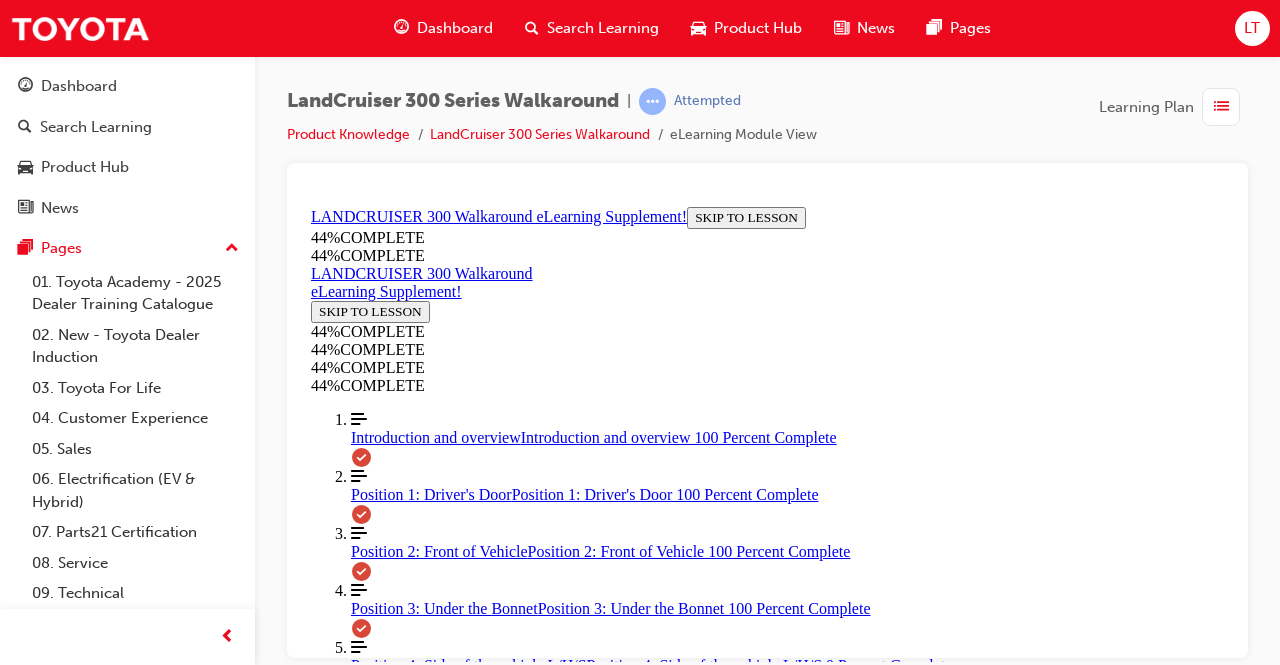 scroll, scrollTop: 3771, scrollLeft: 0, axis: vertical 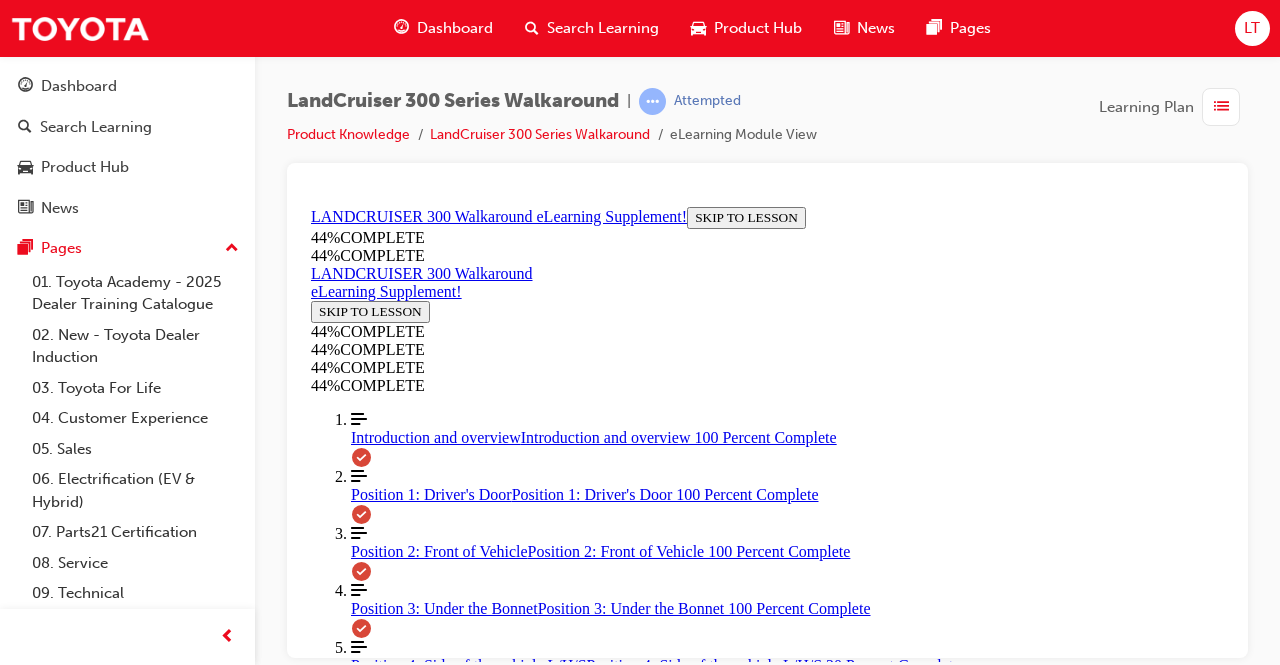 drag, startPoint x: 664, startPoint y: 365, endPoint x: 682, endPoint y: 356, distance: 20.12461 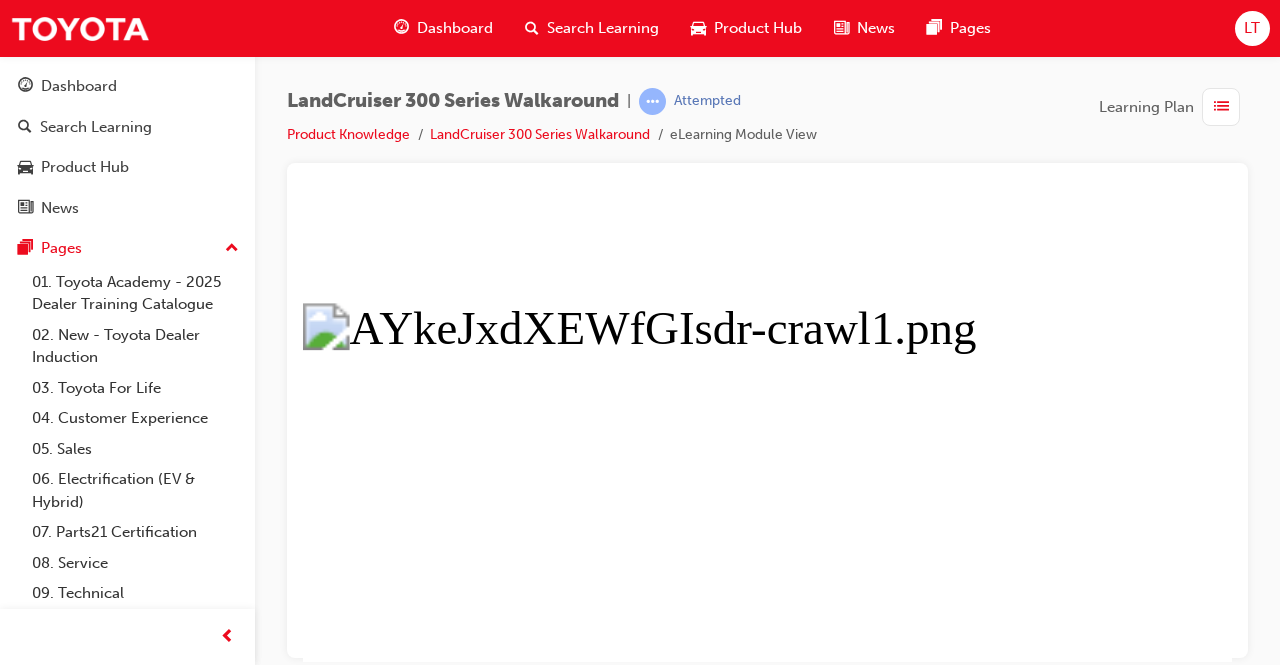 click at bounding box center (767, 429) 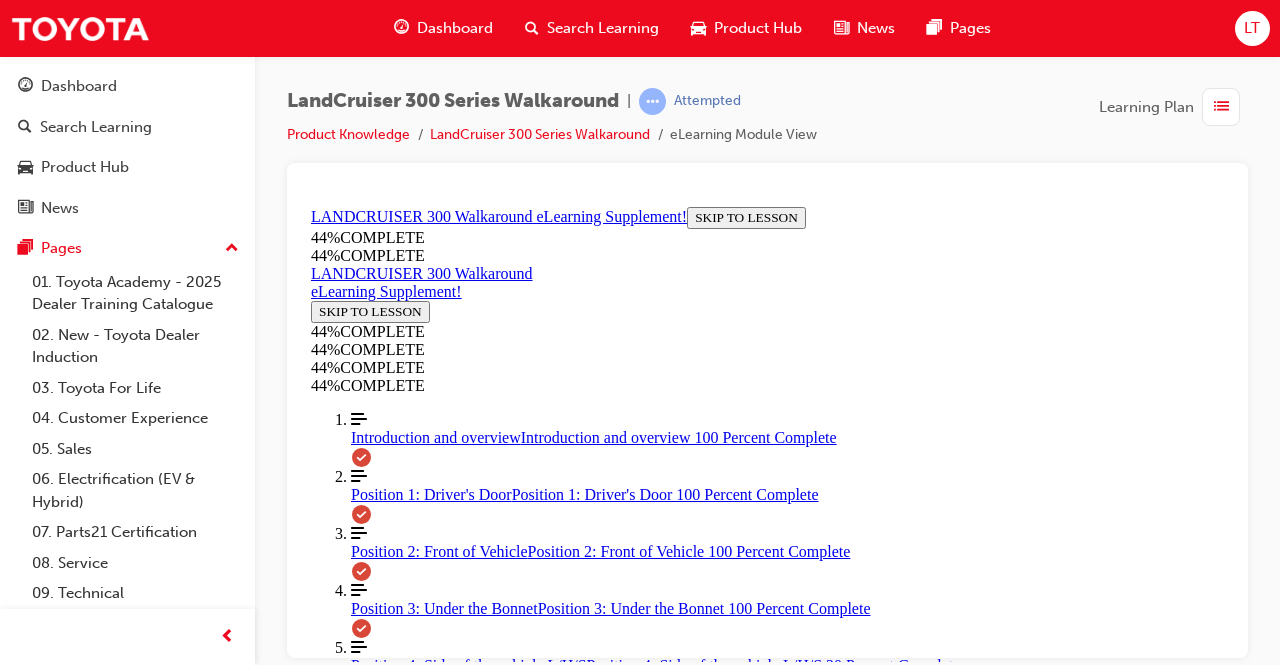 click at bounding box center [427, 1401] 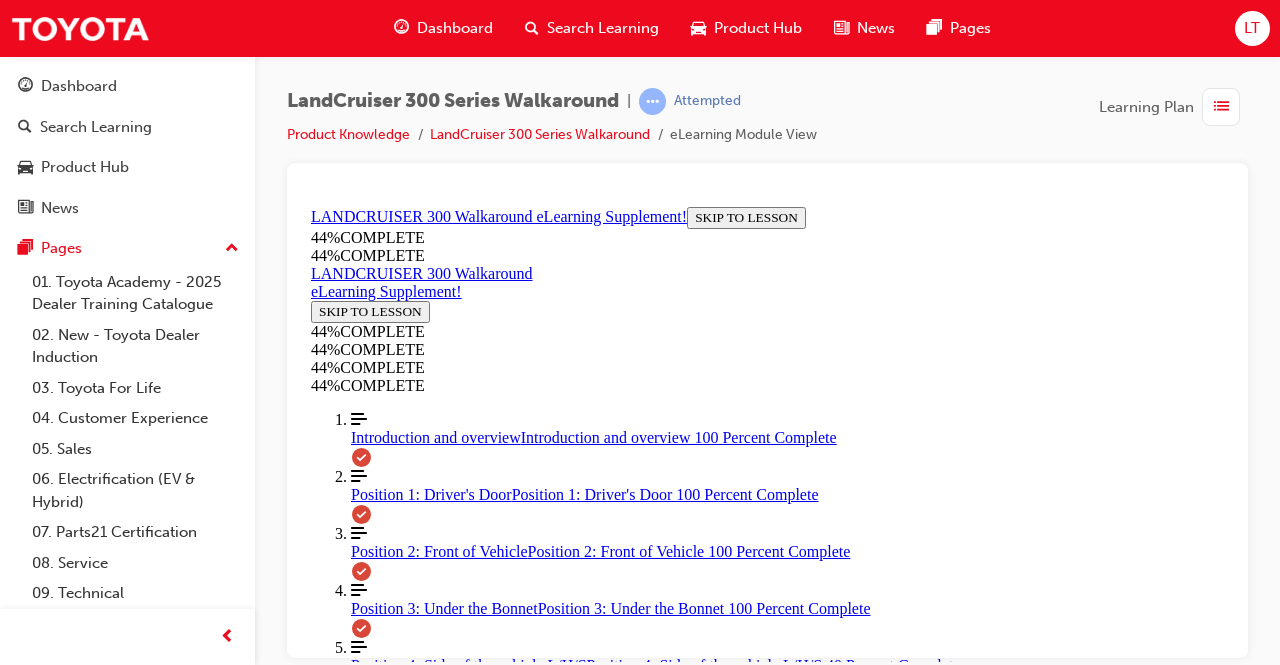 click at bounding box center (427, 1401) 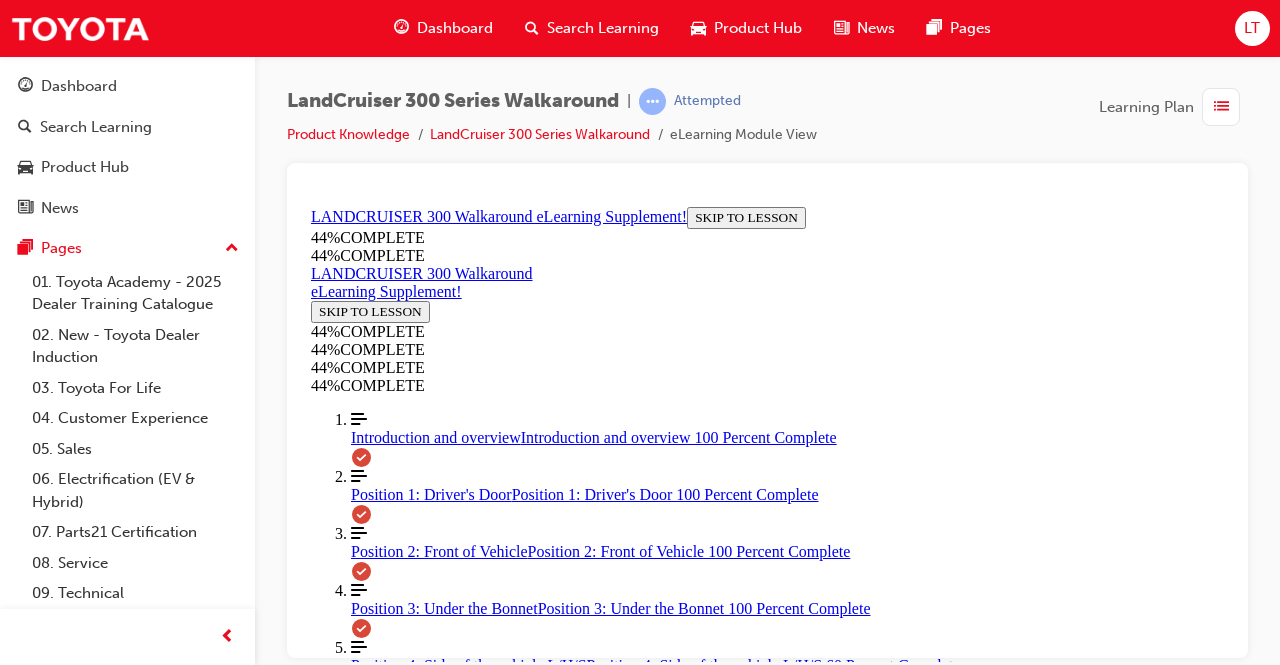 scroll, scrollTop: 1440, scrollLeft: 0, axis: vertical 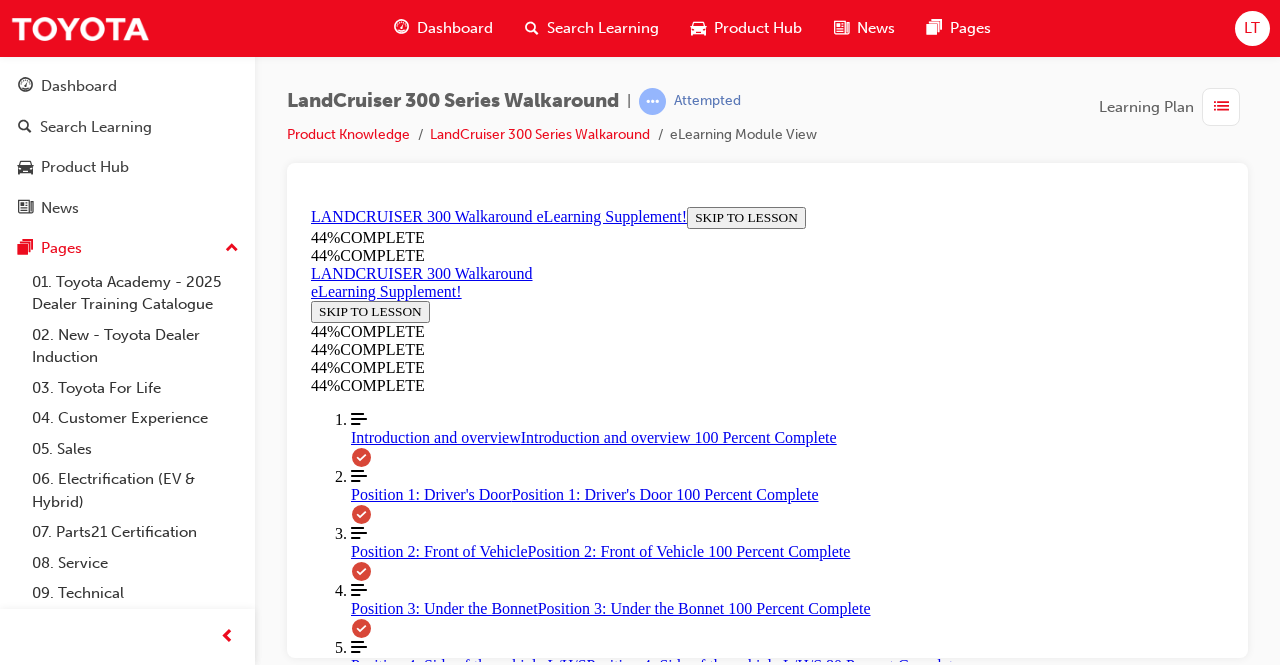 click at bounding box center [767, 3712] 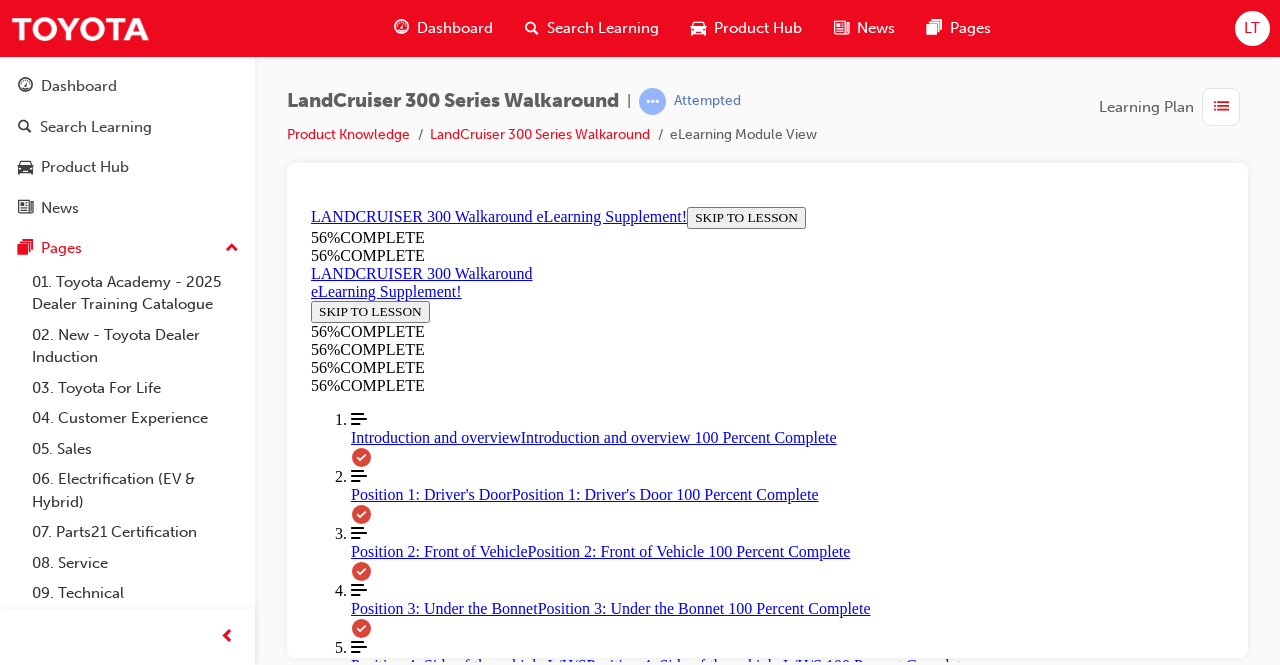click at bounding box center (767, 4192) 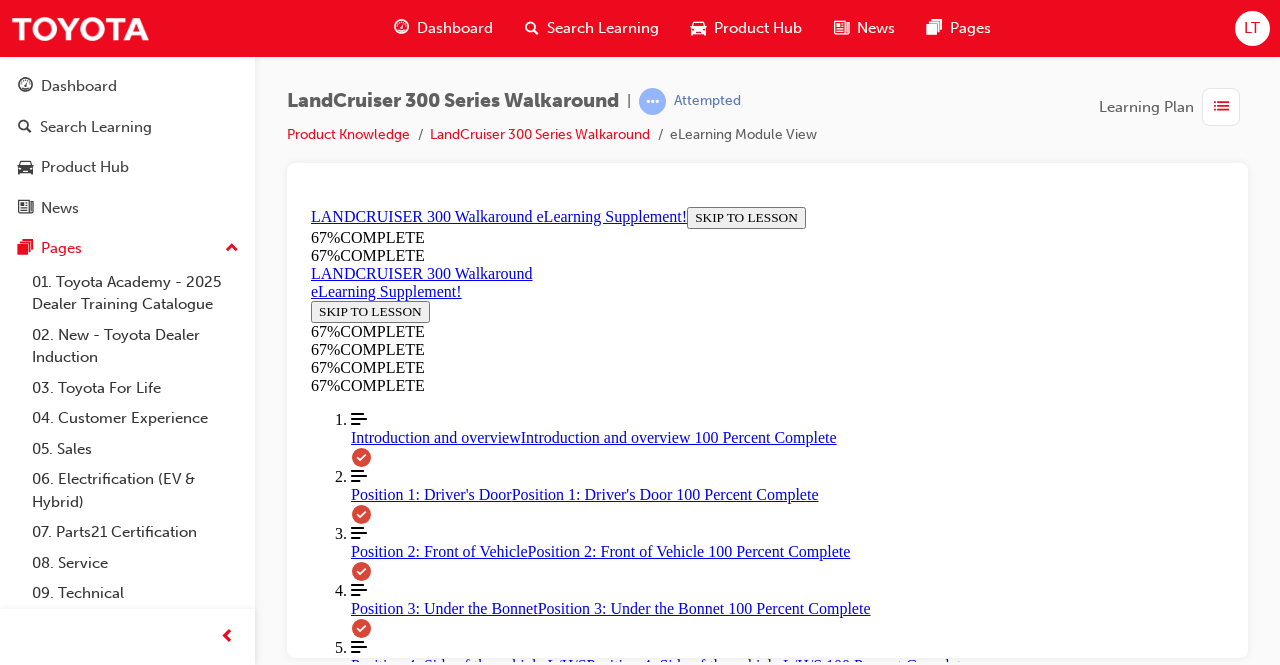 scroll, scrollTop: 2008, scrollLeft: 0, axis: vertical 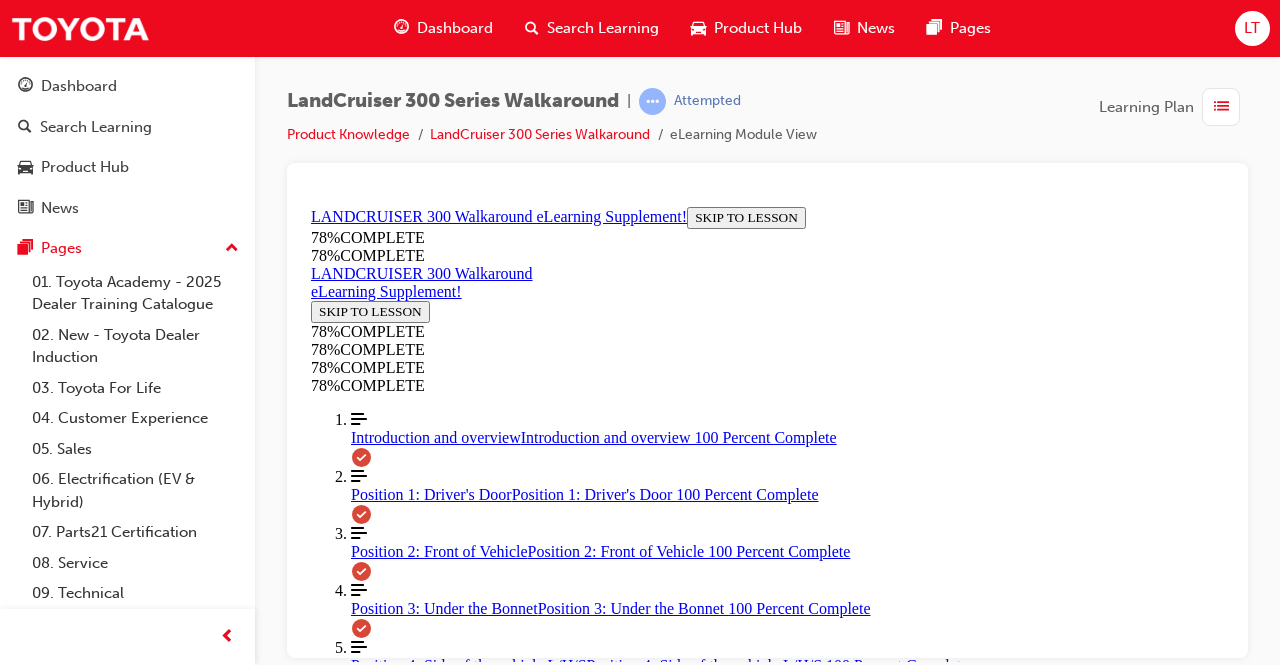 click on "SAHARA ZX" at bounding box center (767, 4177) 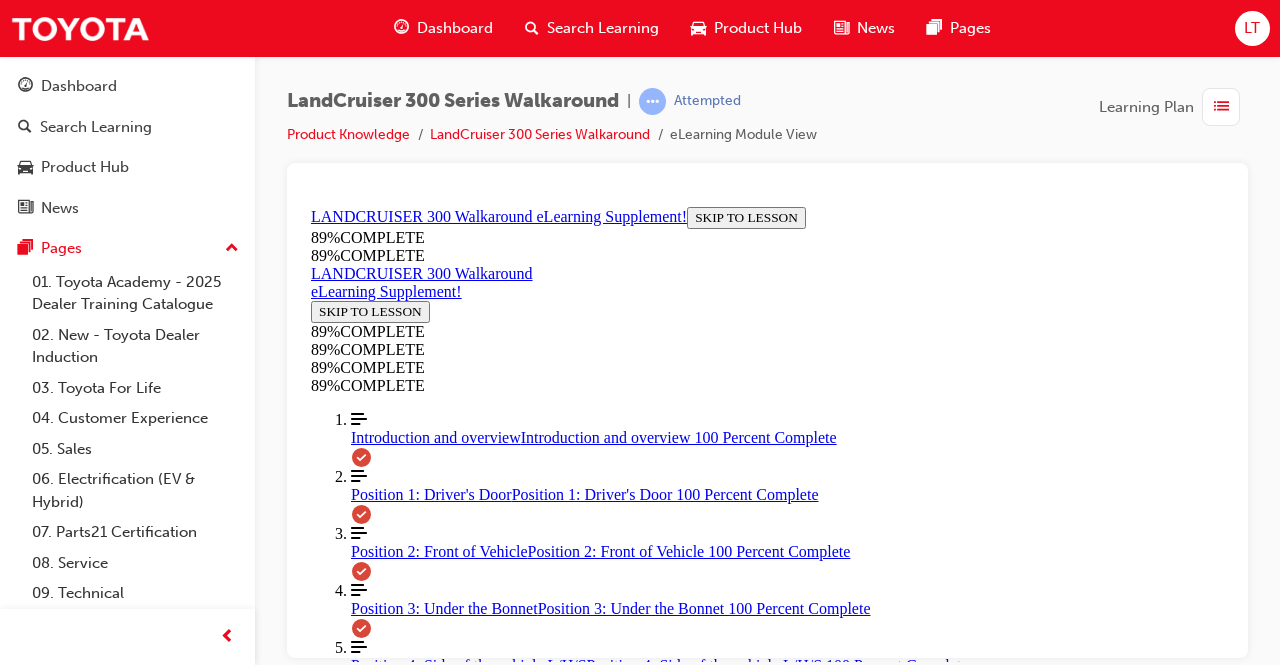 scroll, scrollTop: 1633, scrollLeft: 0, axis: vertical 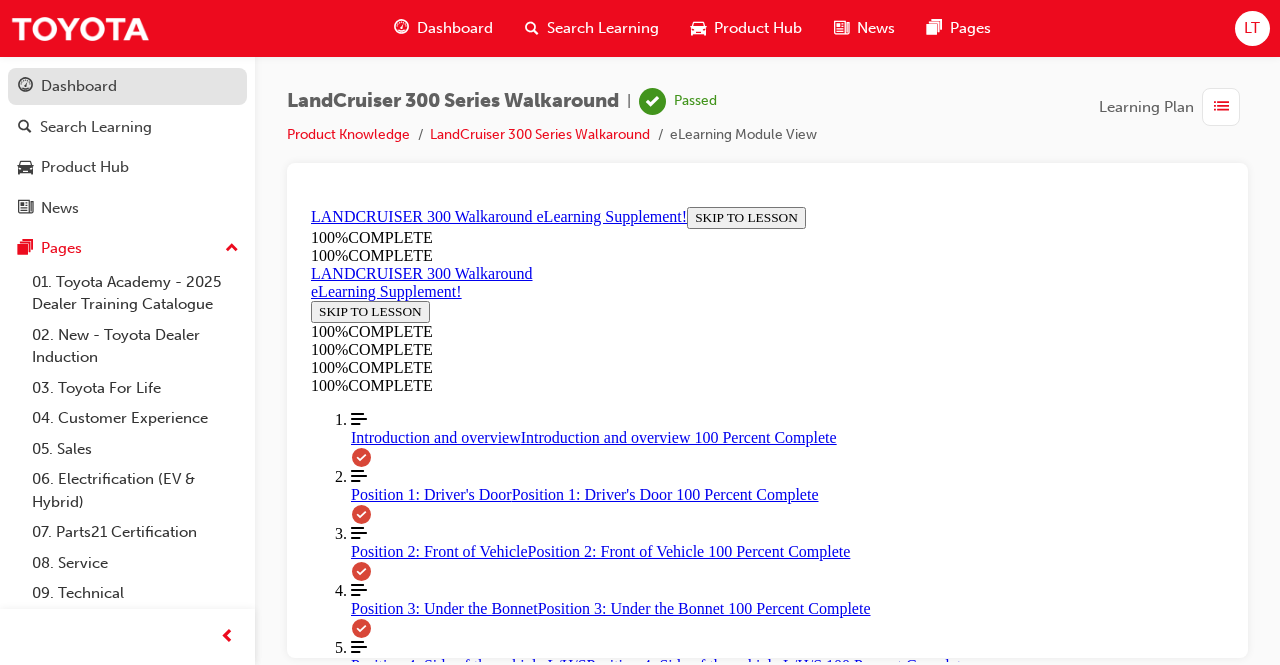 click on "Dashboard" at bounding box center (79, 86) 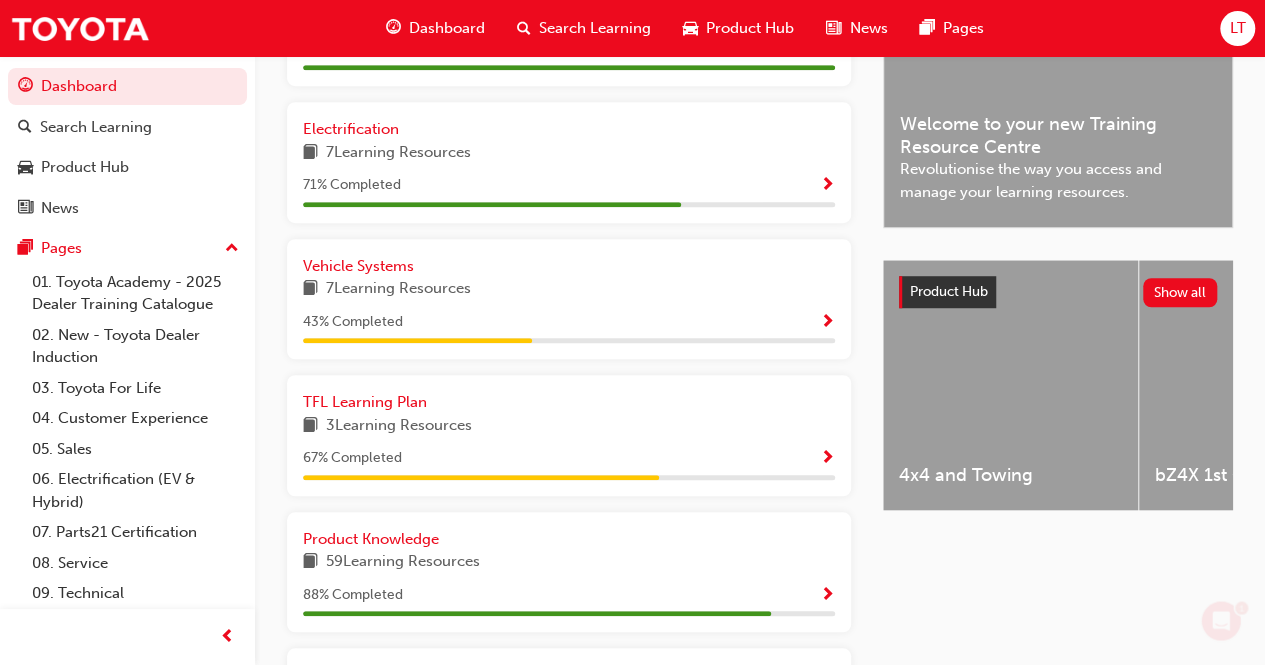 scroll, scrollTop: 700, scrollLeft: 0, axis: vertical 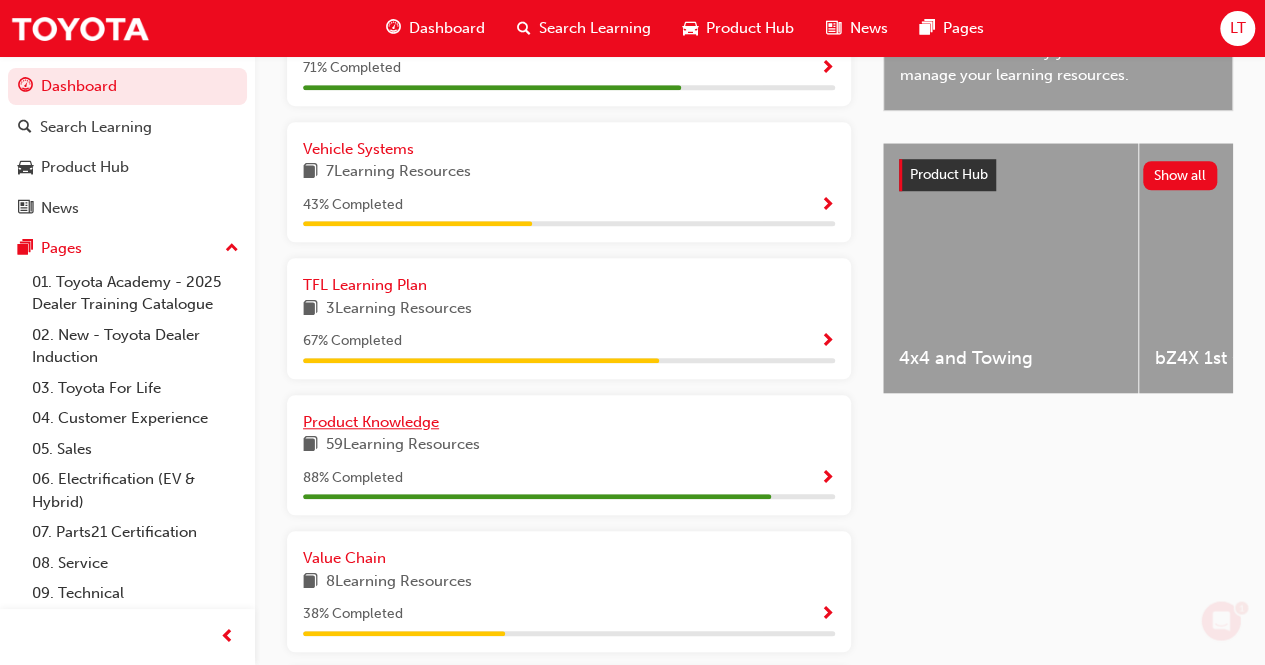 click on "Product Knowledge" at bounding box center (371, 422) 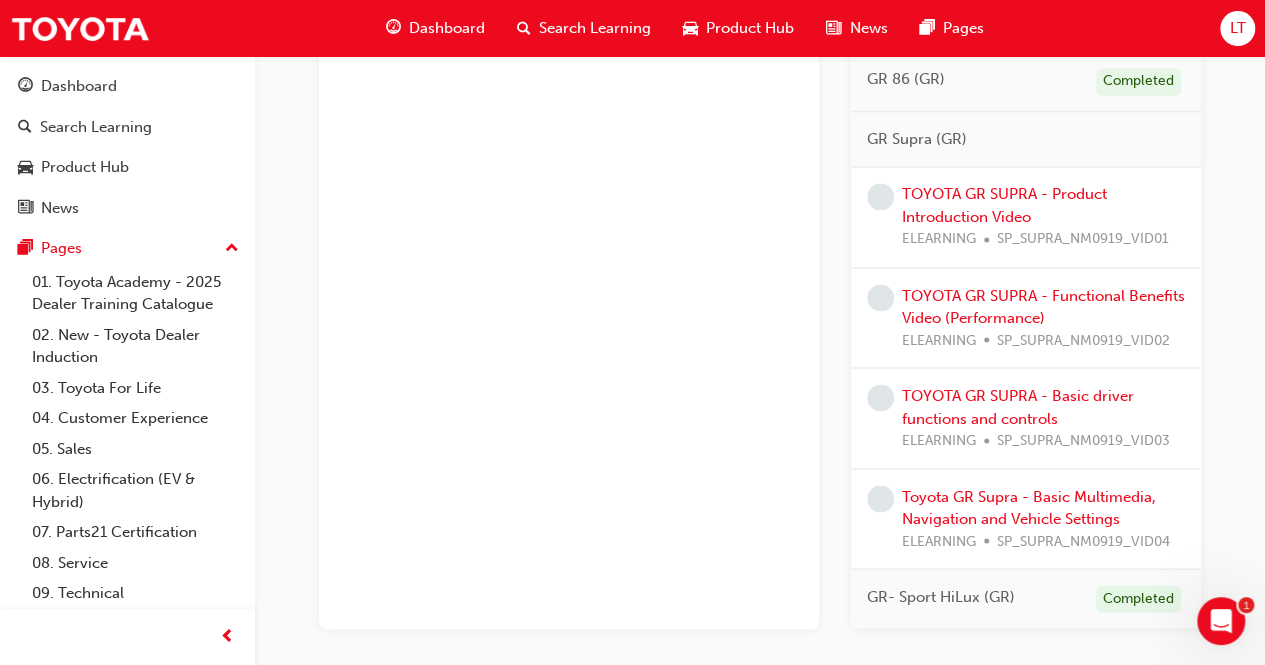 scroll, scrollTop: 1552, scrollLeft: 0, axis: vertical 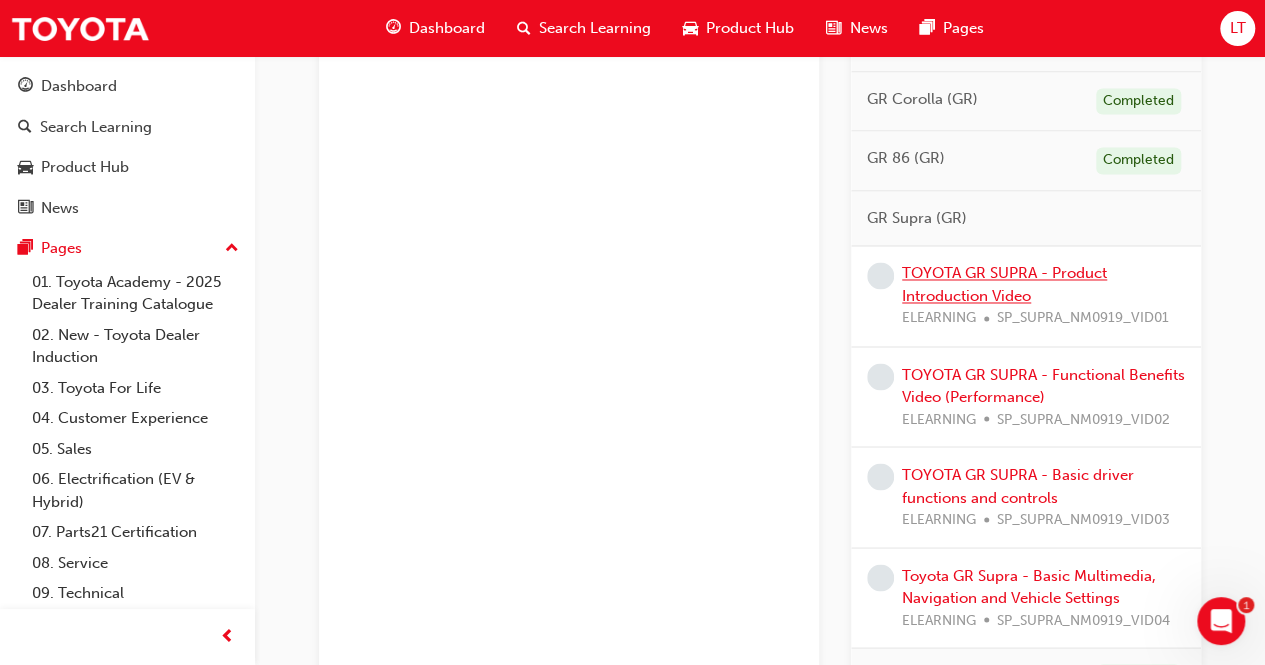 click on "TOYOTA GR SUPRA - Product Introduction Video" at bounding box center (1004, 284) 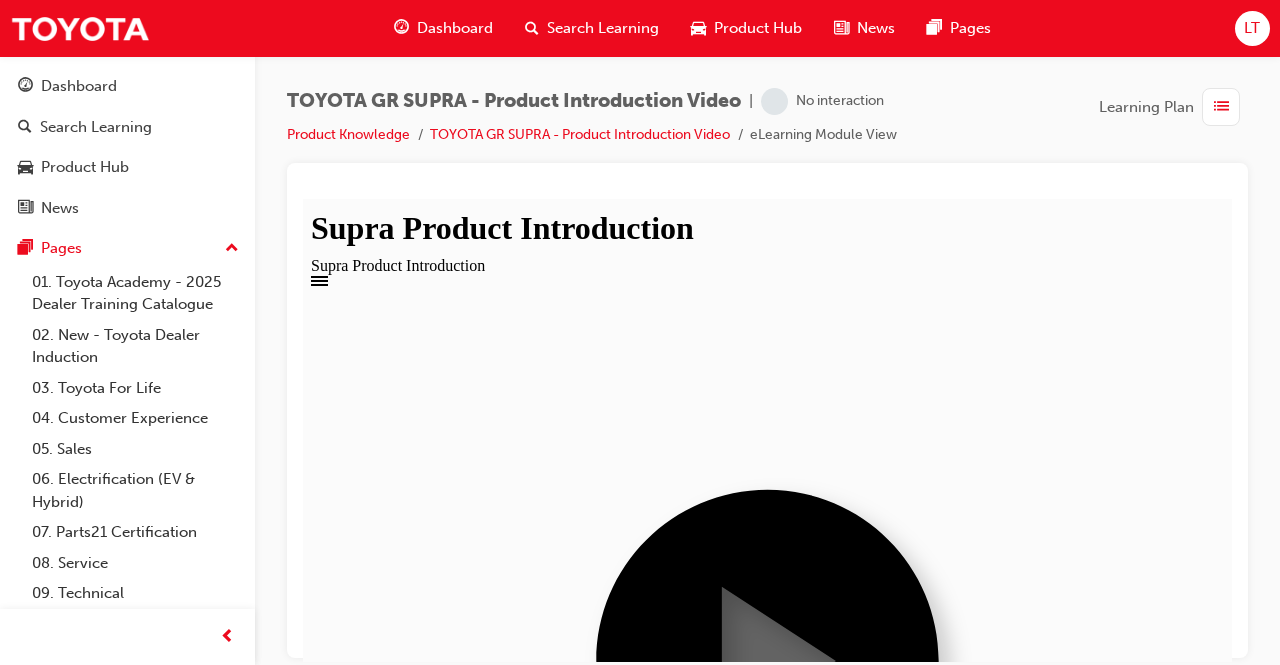 scroll, scrollTop: 0, scrollLeft: 0, axis: both 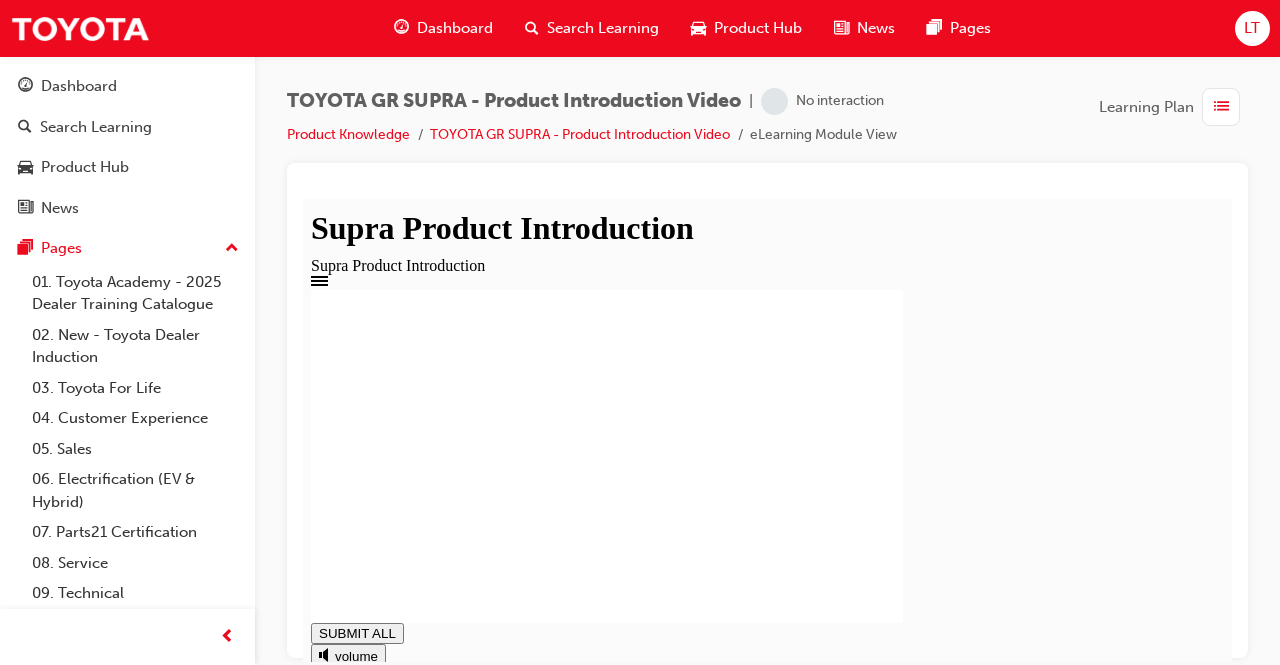 click at bounding box center [377, 736] 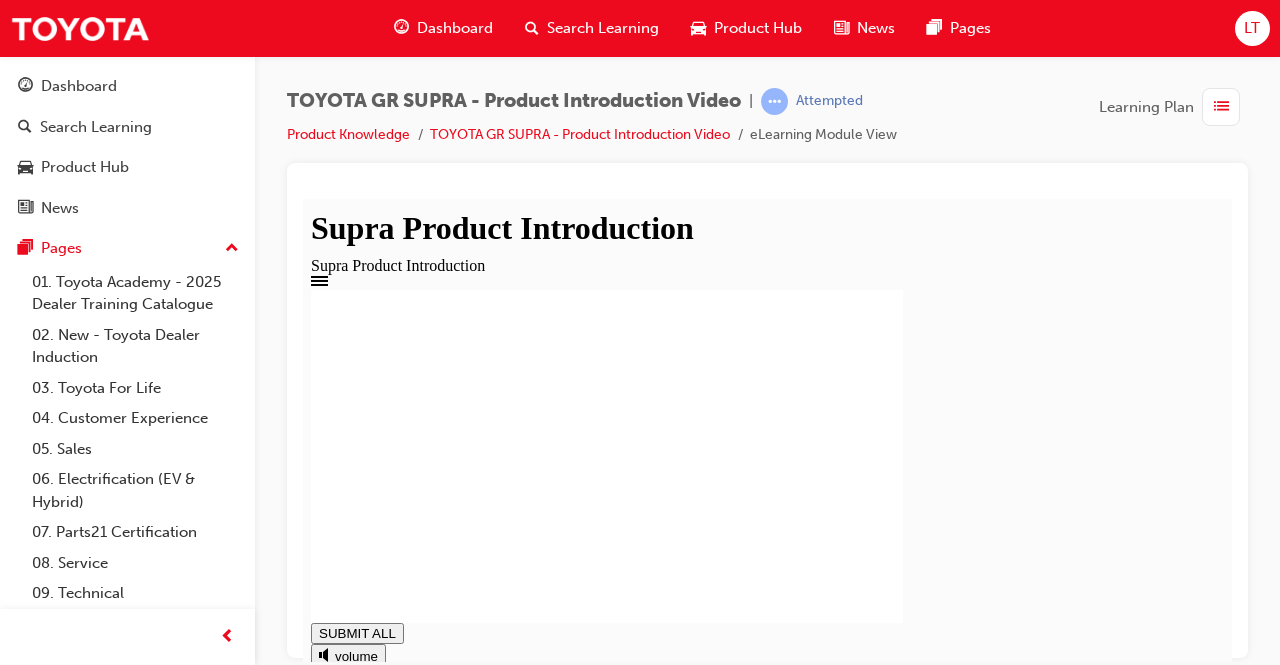 click 